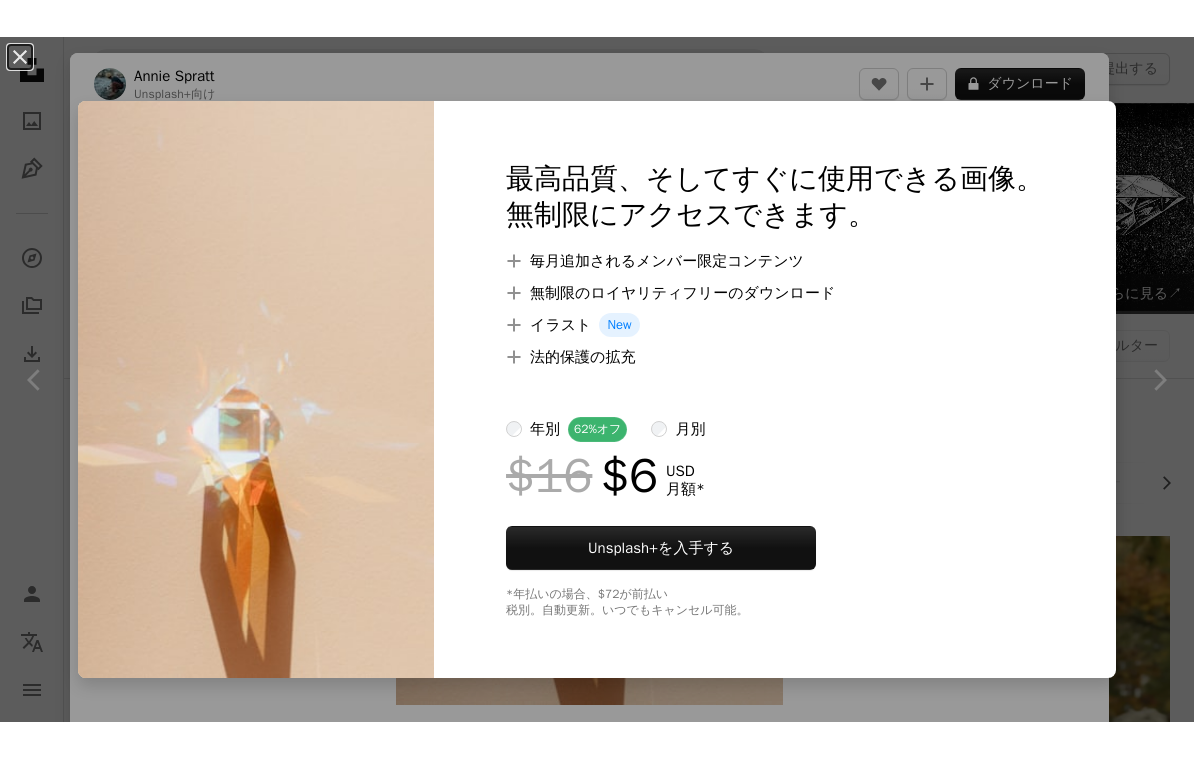scroll, scrollTop: 2422, scrollLeft: 0, axis: vertical 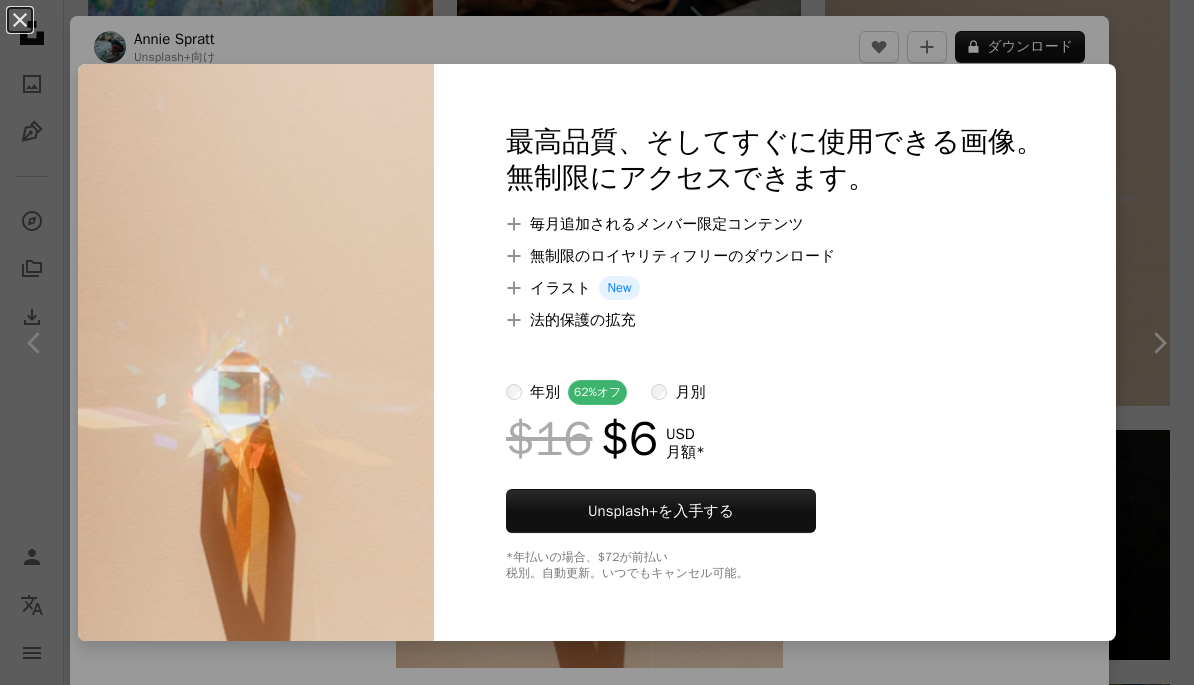 click on "An X shape 最高品質、そしてすぐに使用できる画像。 無制限にアクセスできます。 A plus sign 毎月追加されるメンバー限定コンテンツ A plus sign 無制限のロイヤリティフリーのダウンロード A plus sign イラスト  New A plus sign 法的保護の拡充 年別 62% オフ 月別 $16   $6 USD 月額 * Unsplash+ を入手する *年払いの場合、 $72 が前払い 税別。自動更新。いつでもキャンセル可能。" at bounding box center [597, 342] 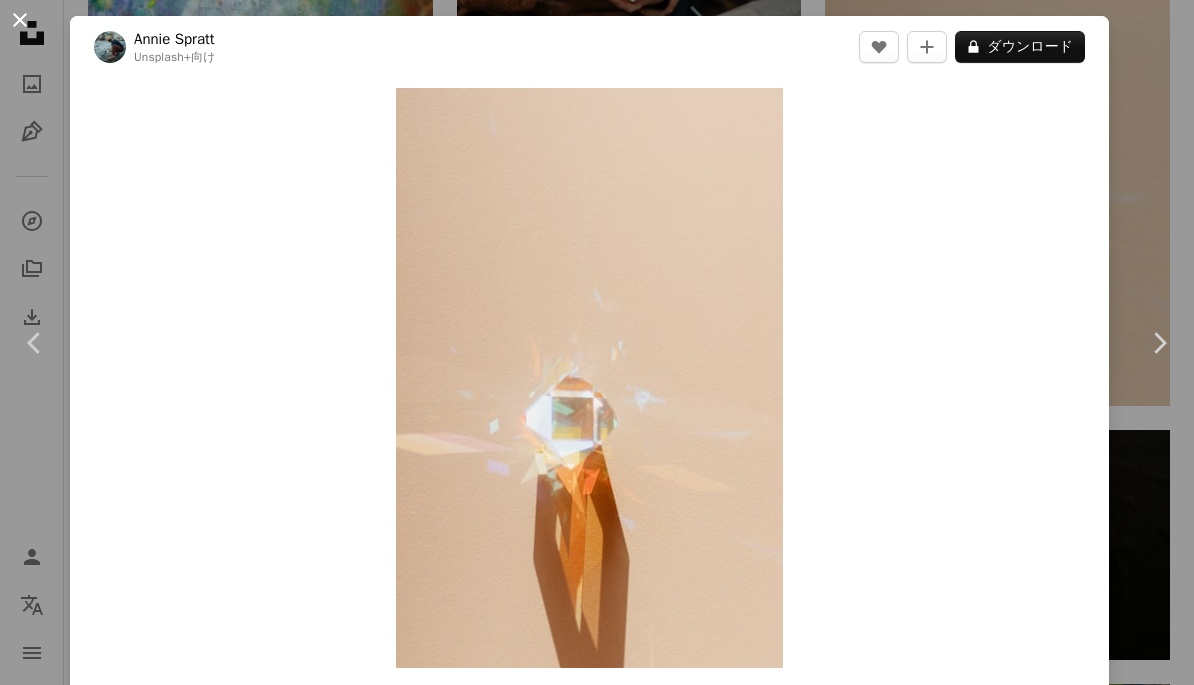 click on "An X shape" at bounding box center (20, 20) 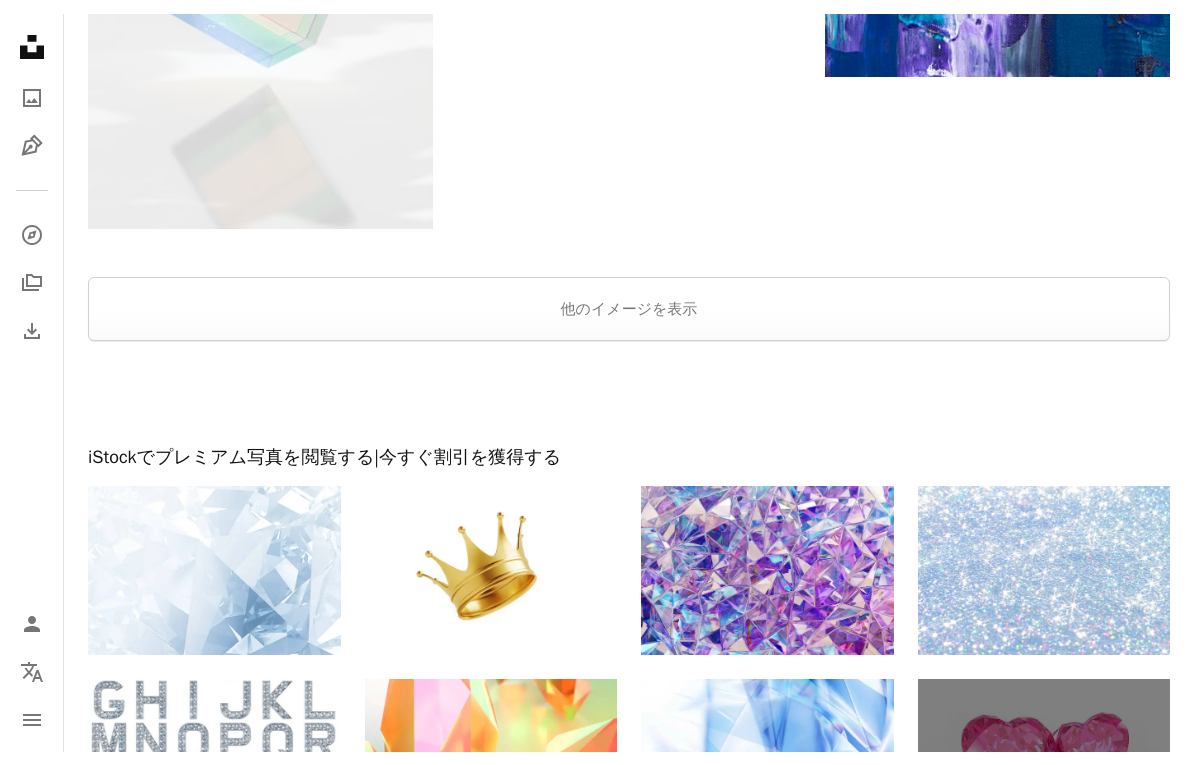 scroll, scrollTop: 5709, scrollLeft: 0, axis: vertical 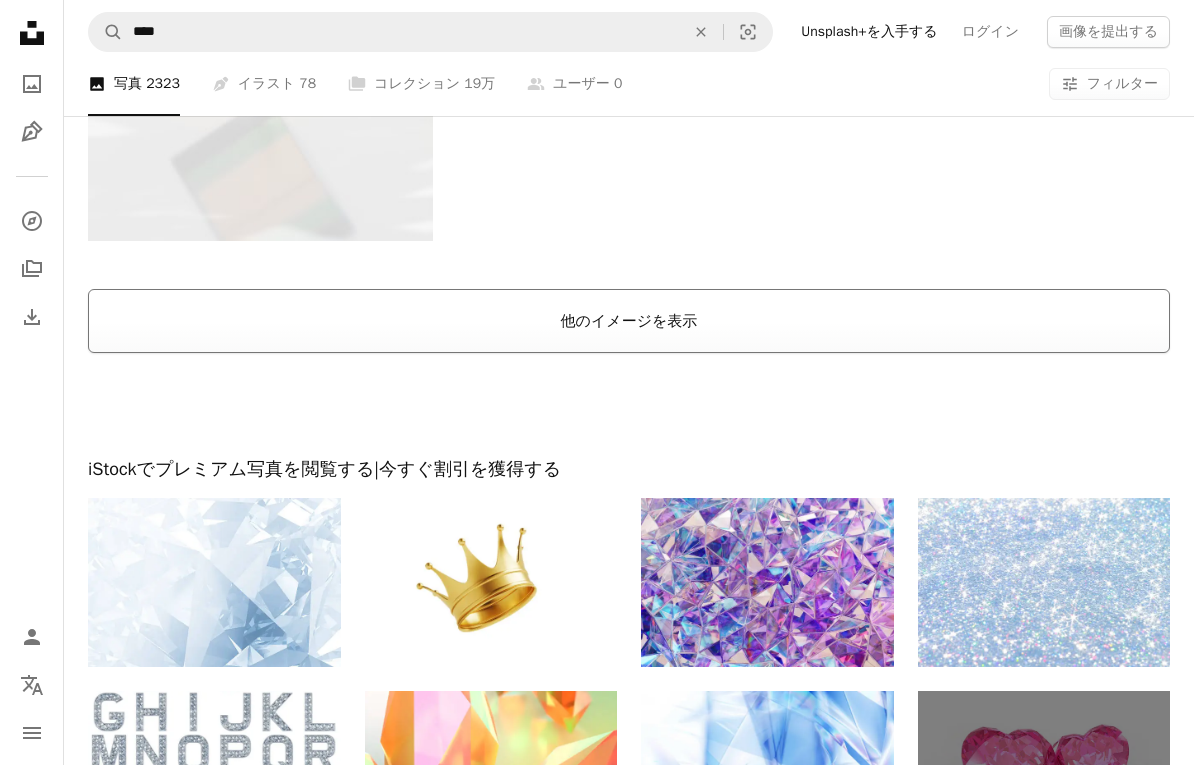 click on "他のイメージを表示" at bounding box center (629, 321) 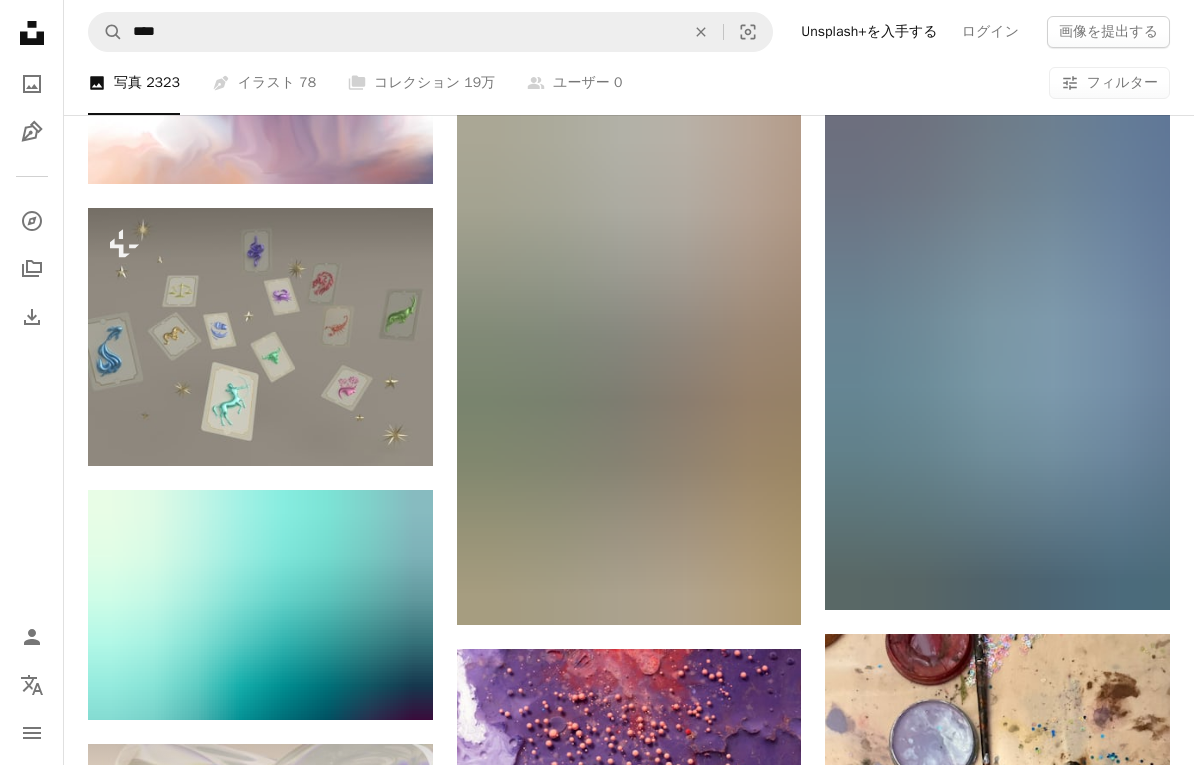 scroll, scrollTop: 6563, scrollLeft: 0, axis: vertical 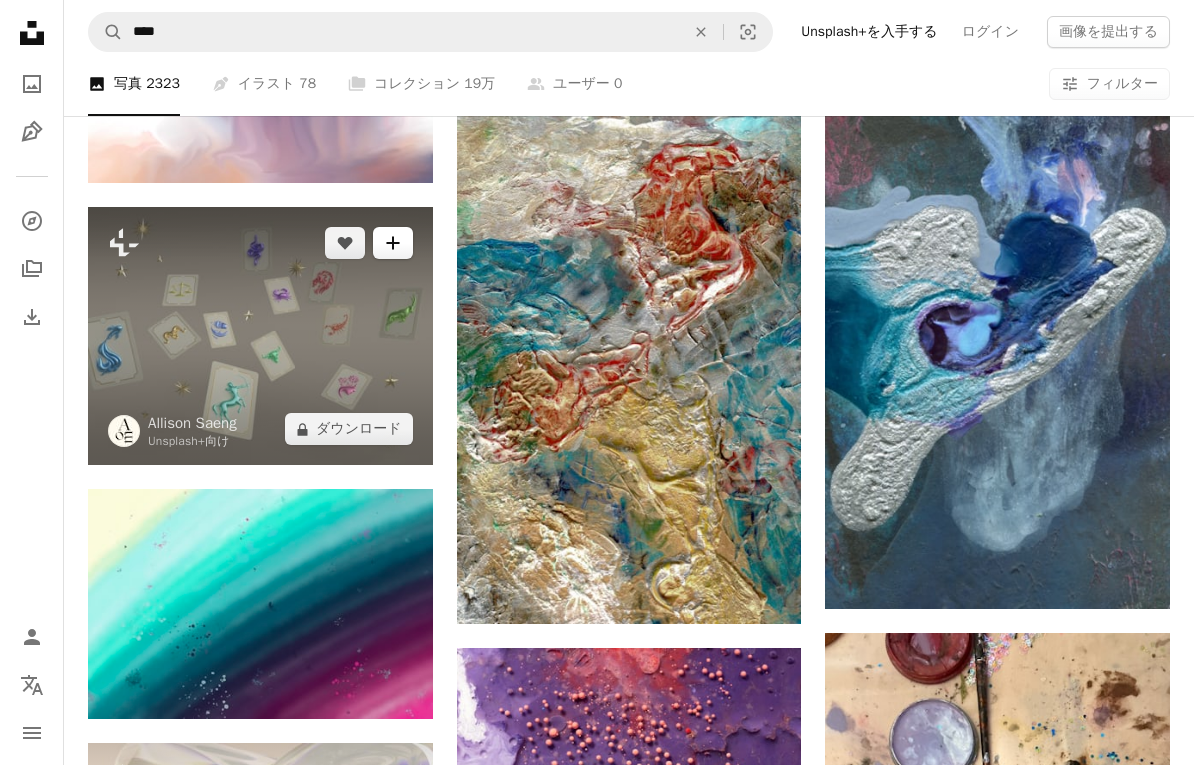 click on "A plus sign" 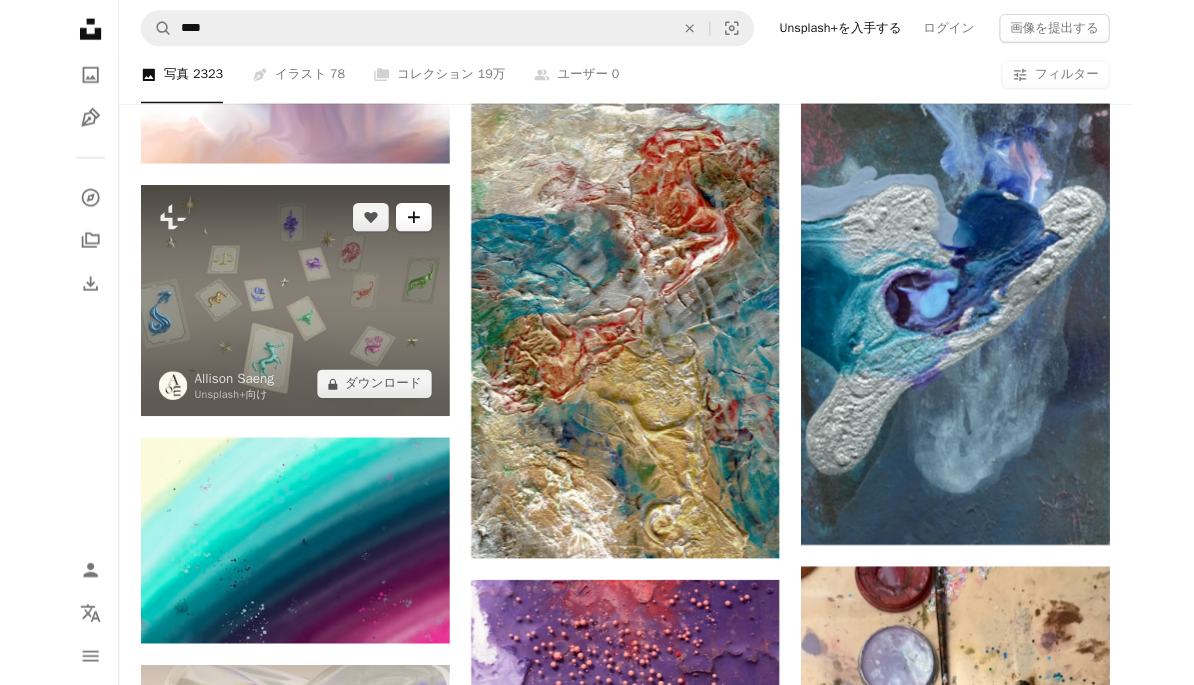 scroll, scrollTop: 6643, scrollLeft: 0, axis: vertical 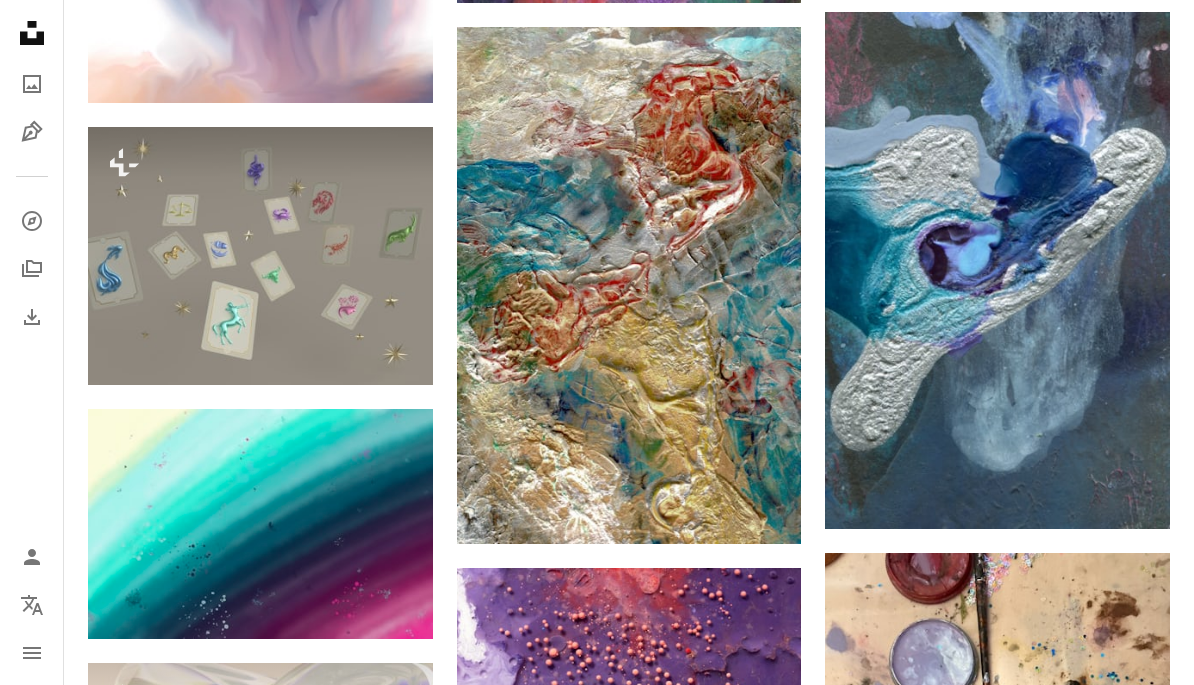 type on "**********" 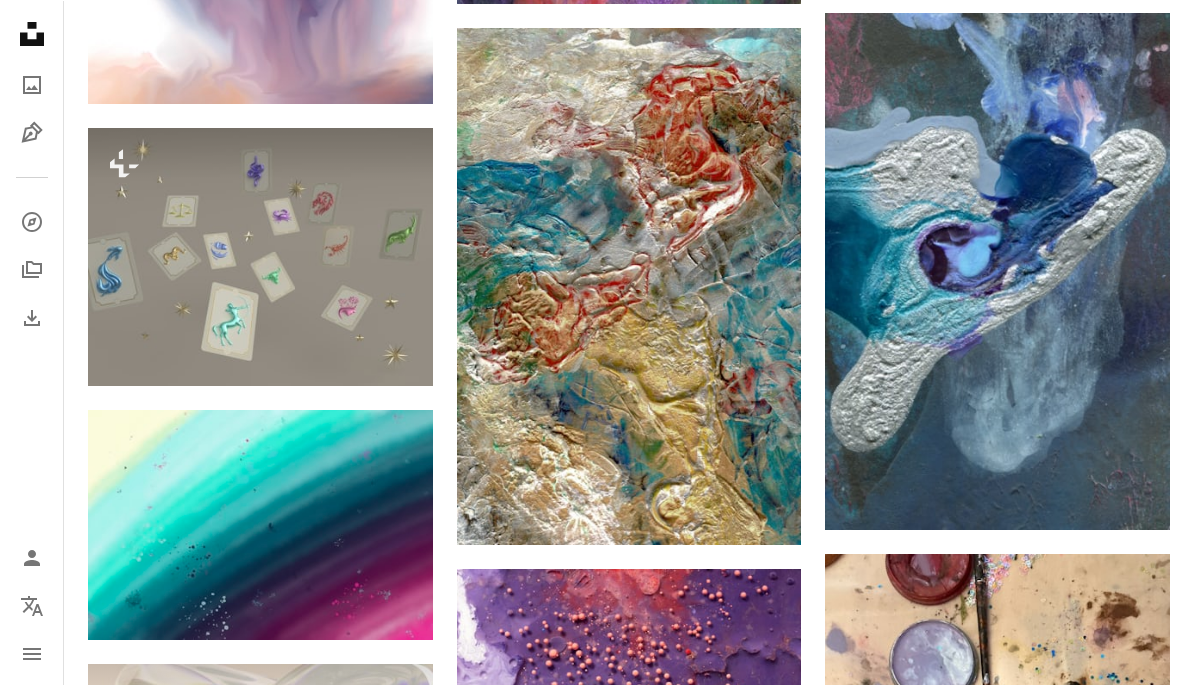 scroll, scrollTop: 6603, scrollLeft: 0, axis: vertical 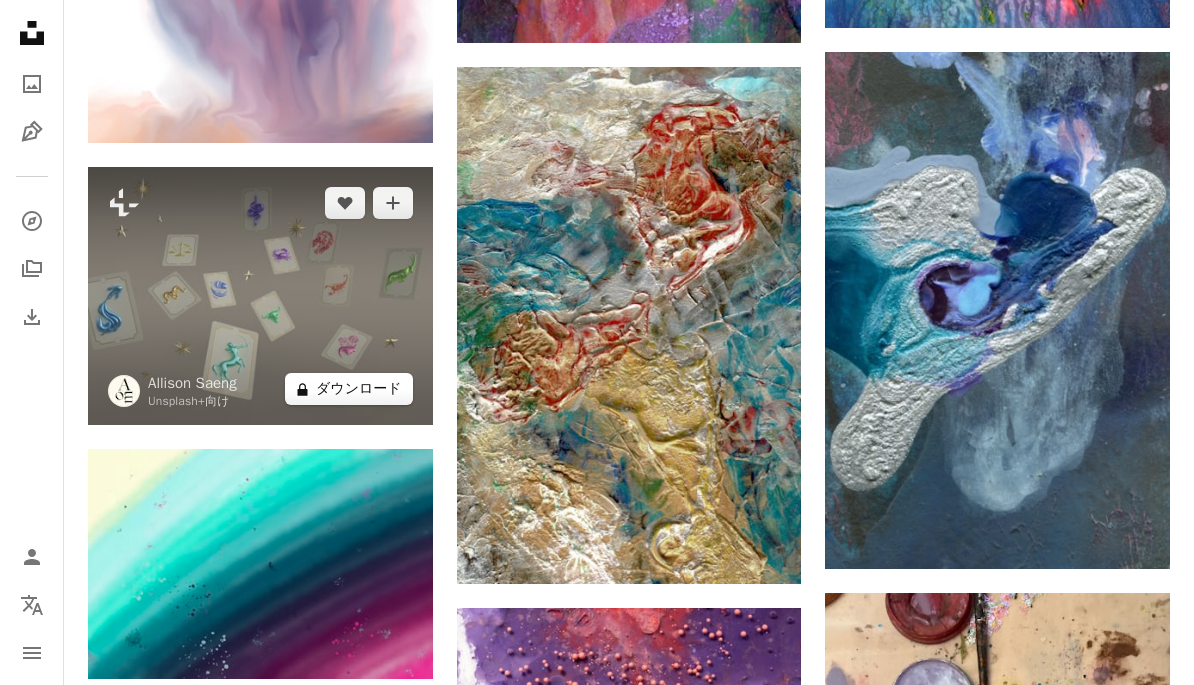 click on "A lock ダウンロード" at bounding box center (349, 389) 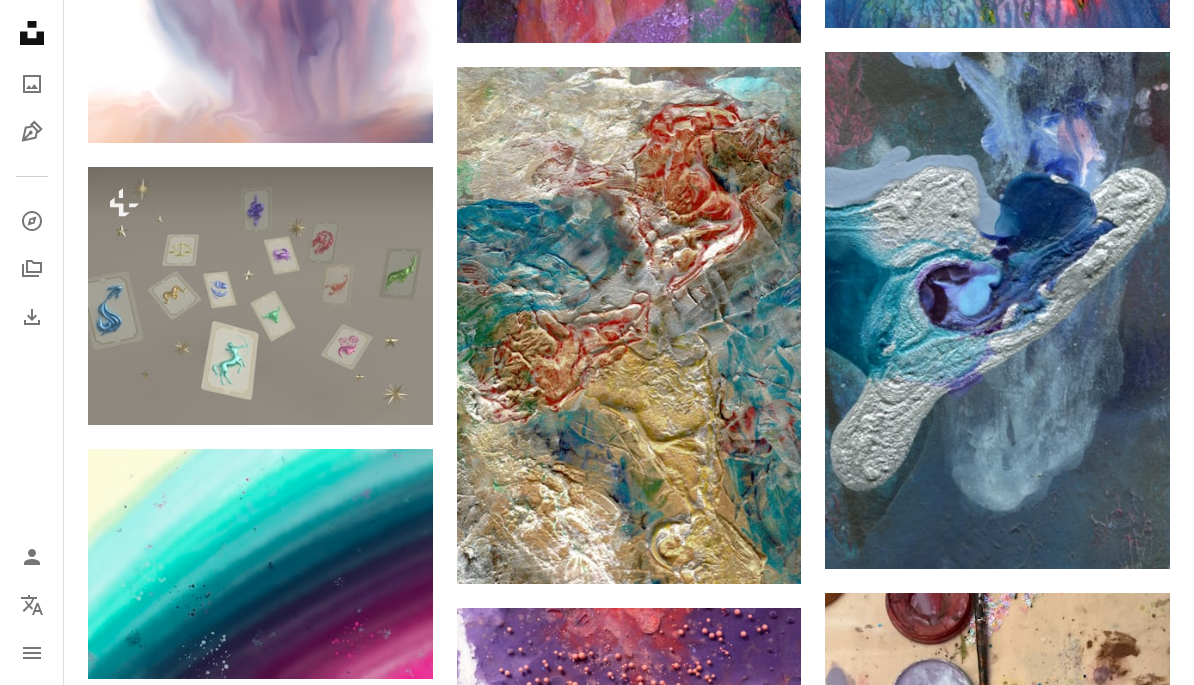 click on "An X shape 最高品質、そしてすぐに使用できる画像。 無制限にアクセスできます。 A plus sign 毎月追加されるメンバー限定コンテンツ A plus sign 無制限のロイヤリティフリーのダウンロード A plus sign イラスト  New A plus sign 法的保護の拡充 年別 62% オフ 月別 $16   $6 USD 月額 * Unsplash+ を入手する *年払いの場合、 $72 が前払い 税別。自動更新。いつでもキャンセル可能。" at bounding box center (597, 4970) 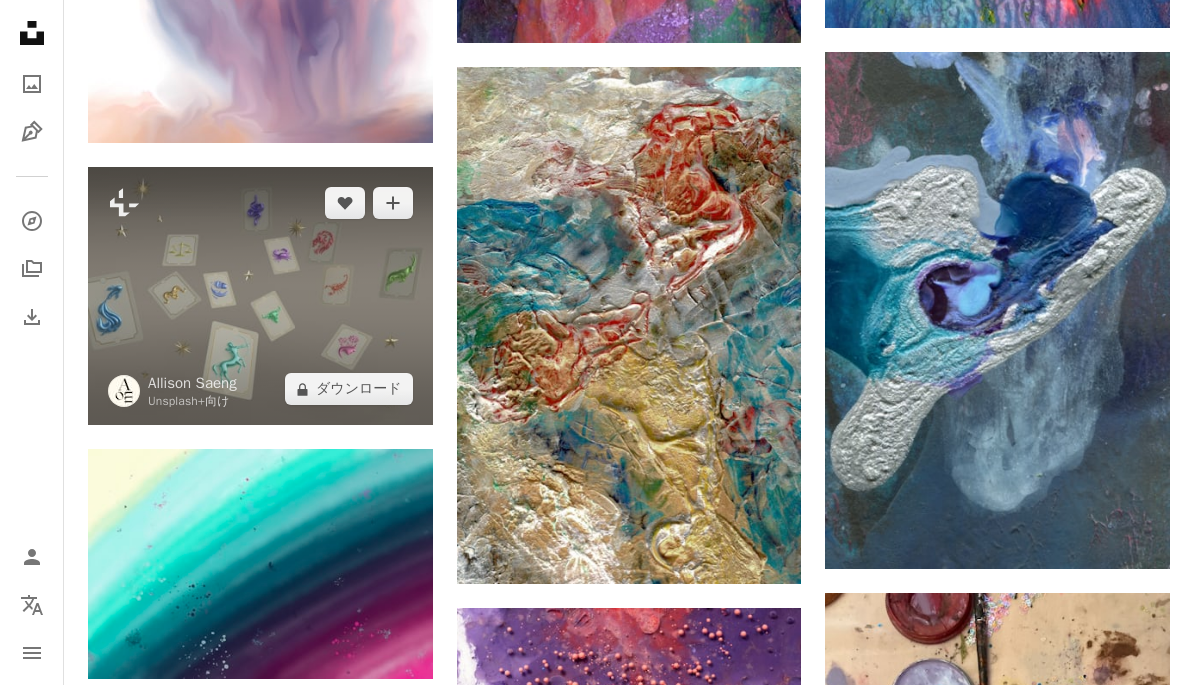 click at bounding box center (260, 296) 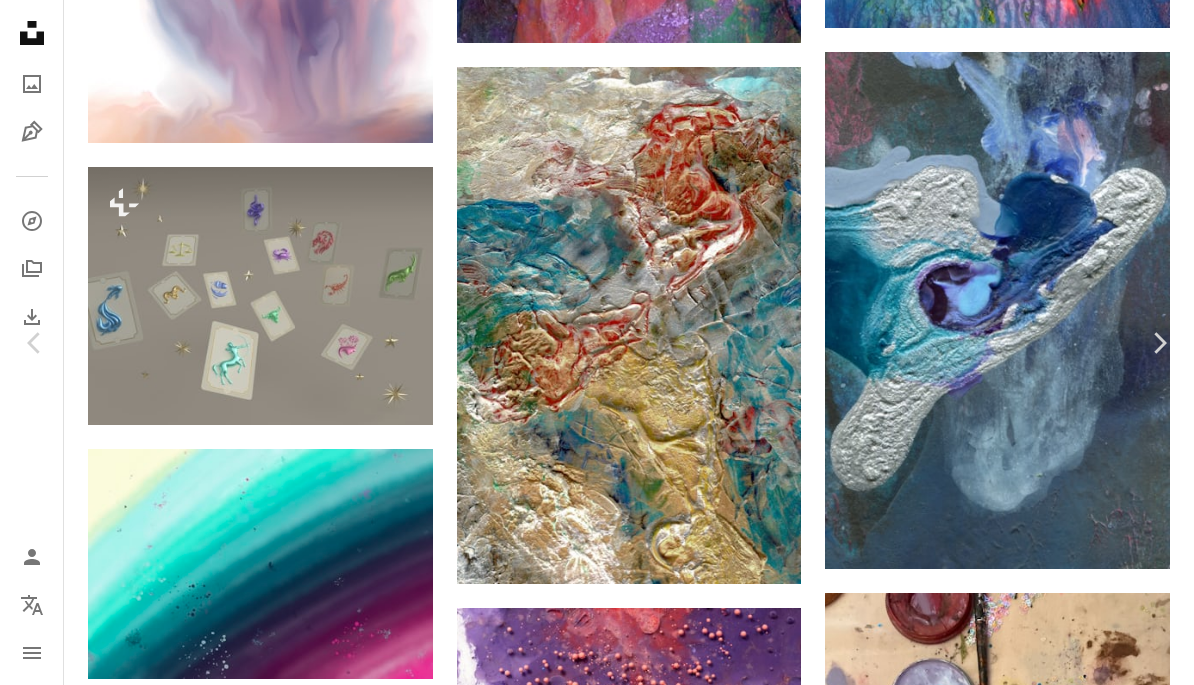 click on "A lock ダウンロード" at bounding box center [1020, 4675] 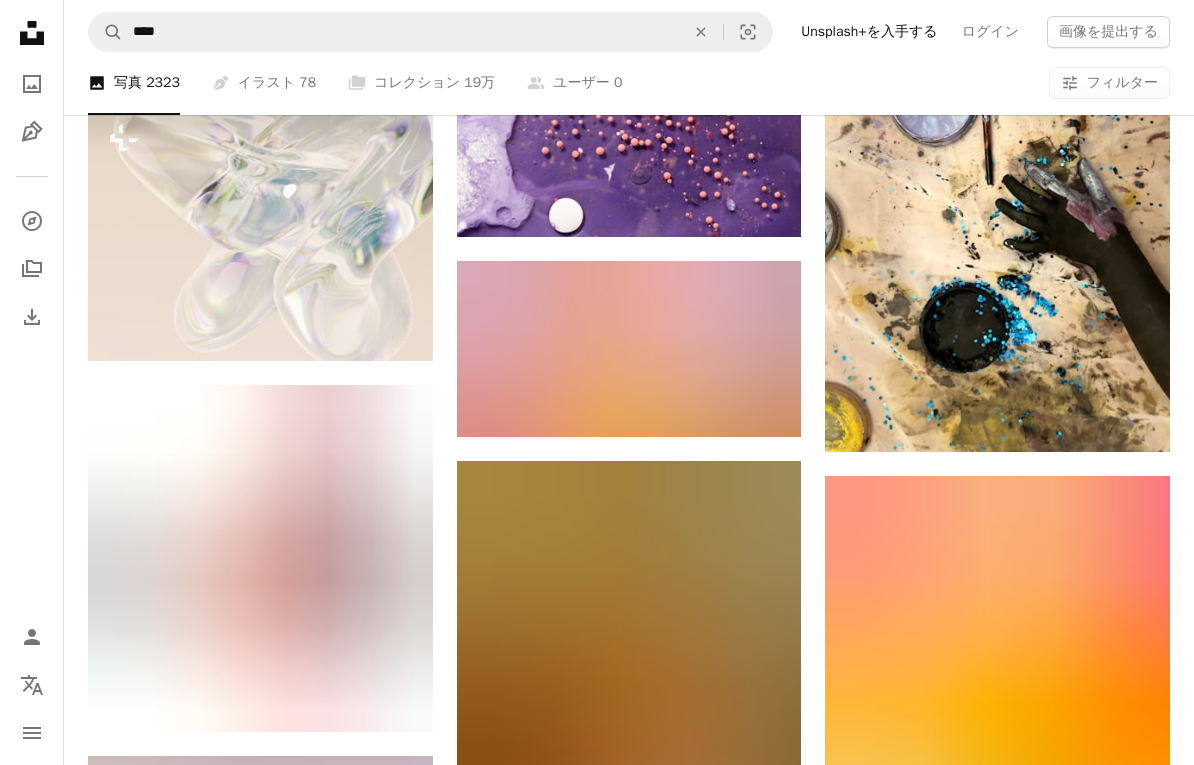 scroll, scrollTop: 7204, scrollLeft: 0, axis: vertical 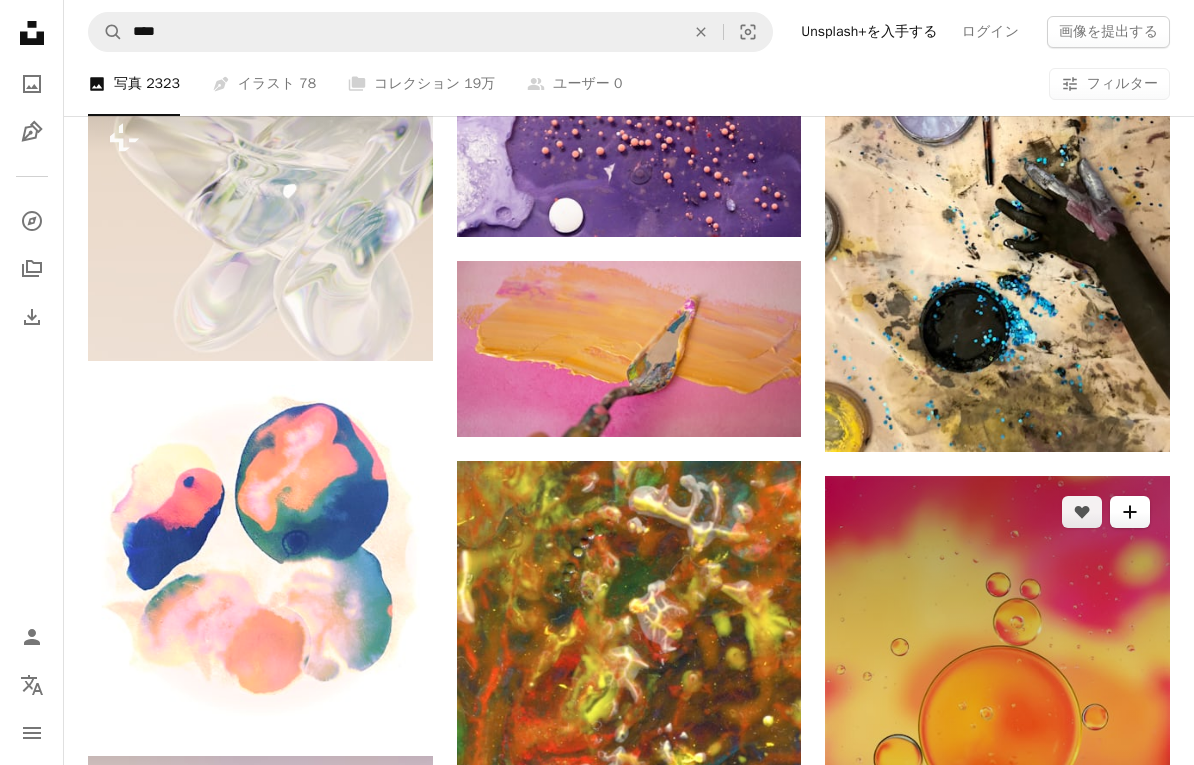 click on "A plus sign" 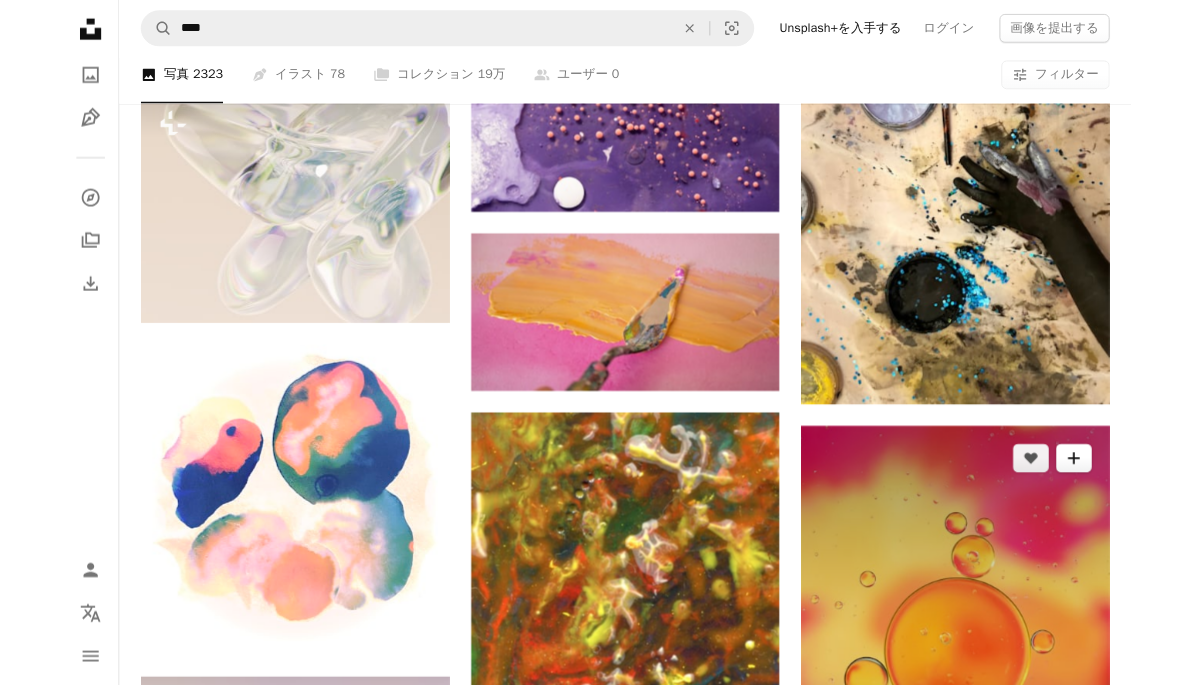 scroll, scrollTop: 7284, scrollLeft: 0, axis: vertical 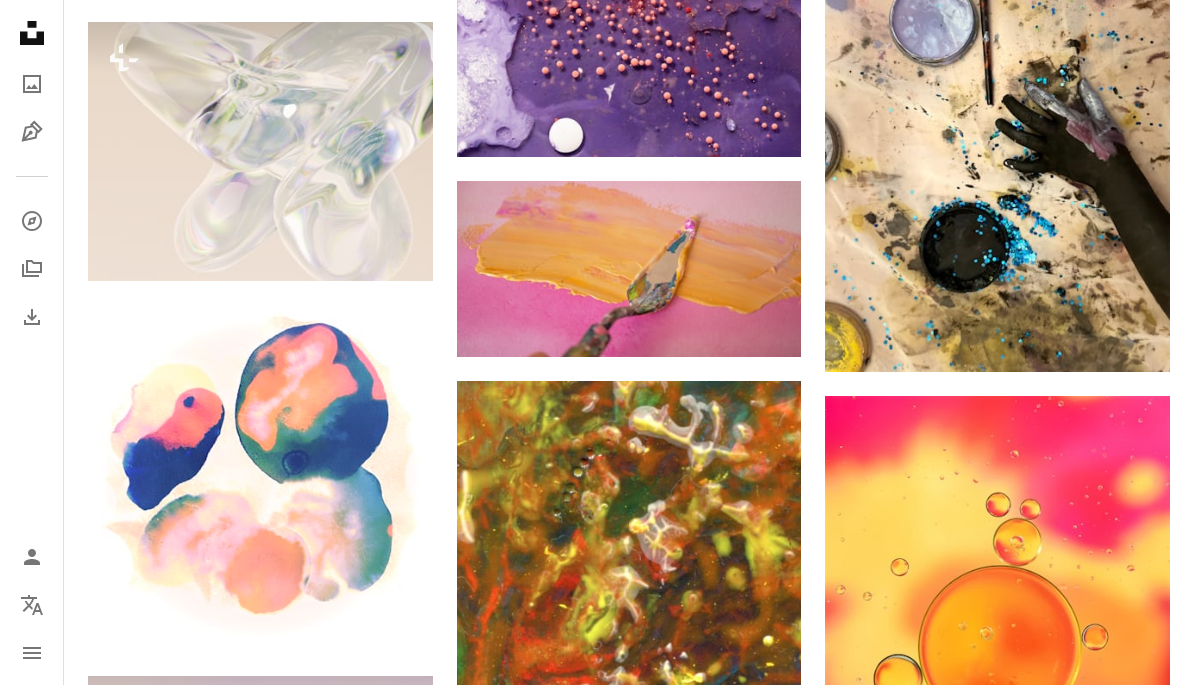 click on "An X shape Unsplashに参加する アカウントをすでにお持ちですか？  ログイン 名 姓 メールアドレス ユーザー名  （英数字およびアンダーバーのみ使用してください。） パスワード  （最低8文字） Unsplashに登録する 参加することで、お客様は 利用規約 および プライバシーポリシー に同意したものとみなされます。" at bounding box center [597, 4289] 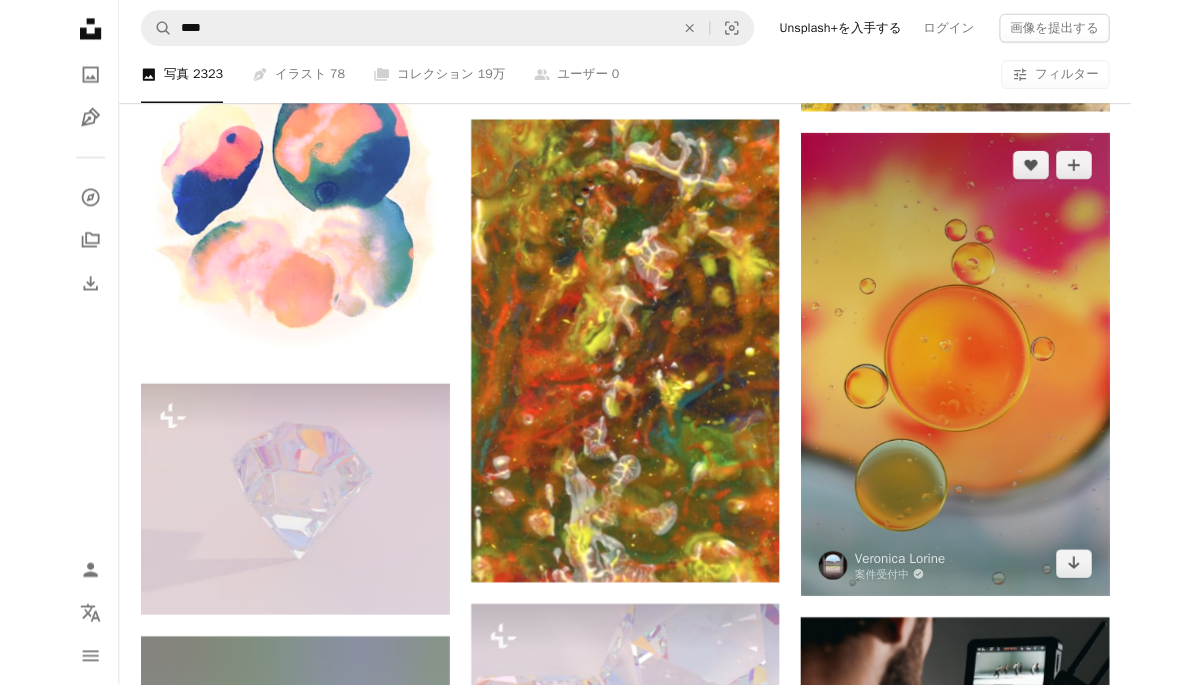 scroll, scrollTop: 7532, scrollLeft: 0, axis: vertical 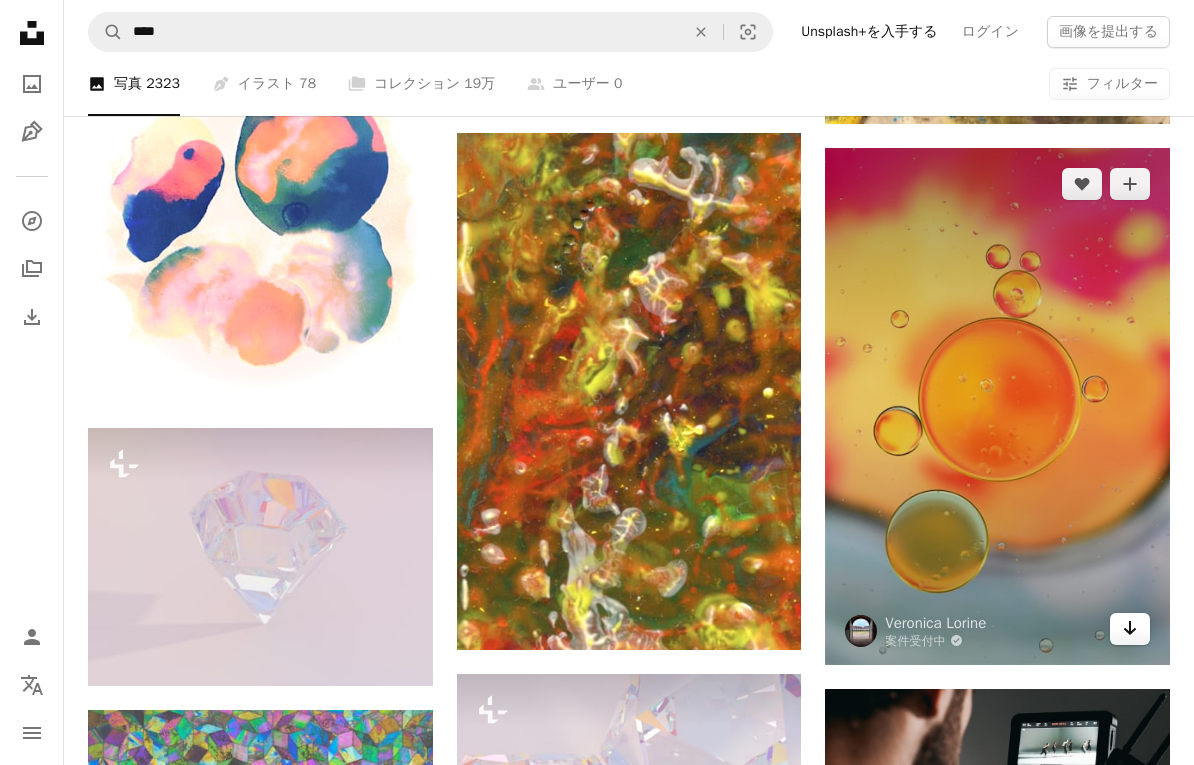 click 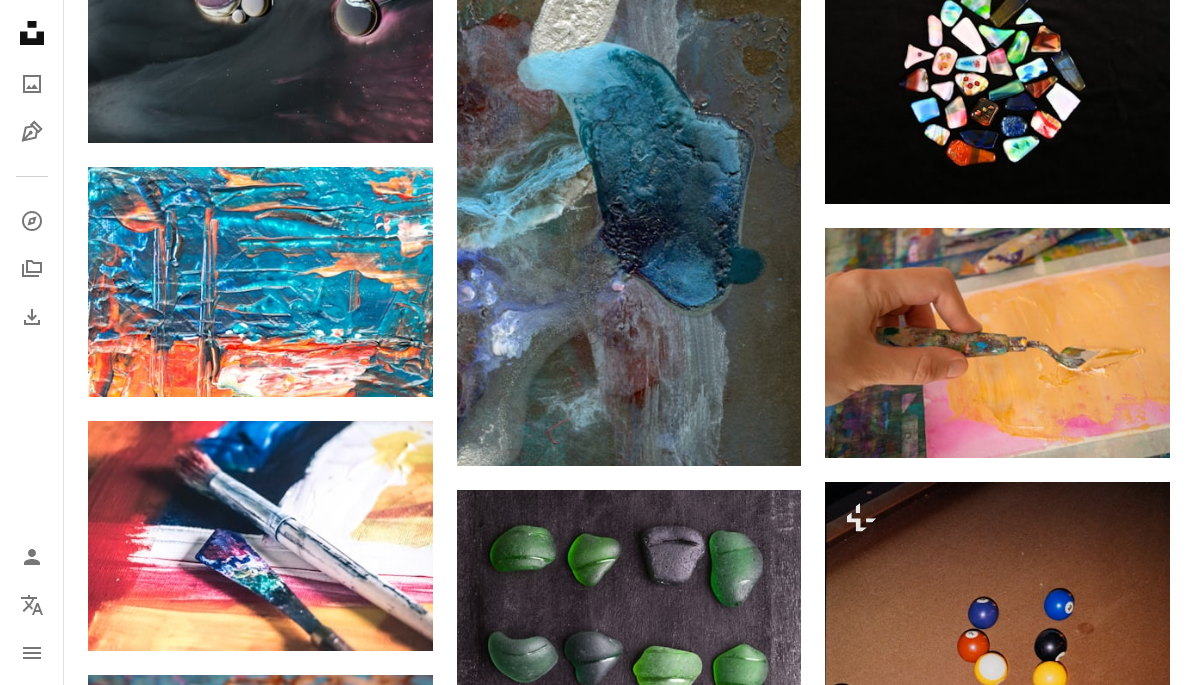 scroll, scrollTop: 0, scrollLeft: 0, axis: both 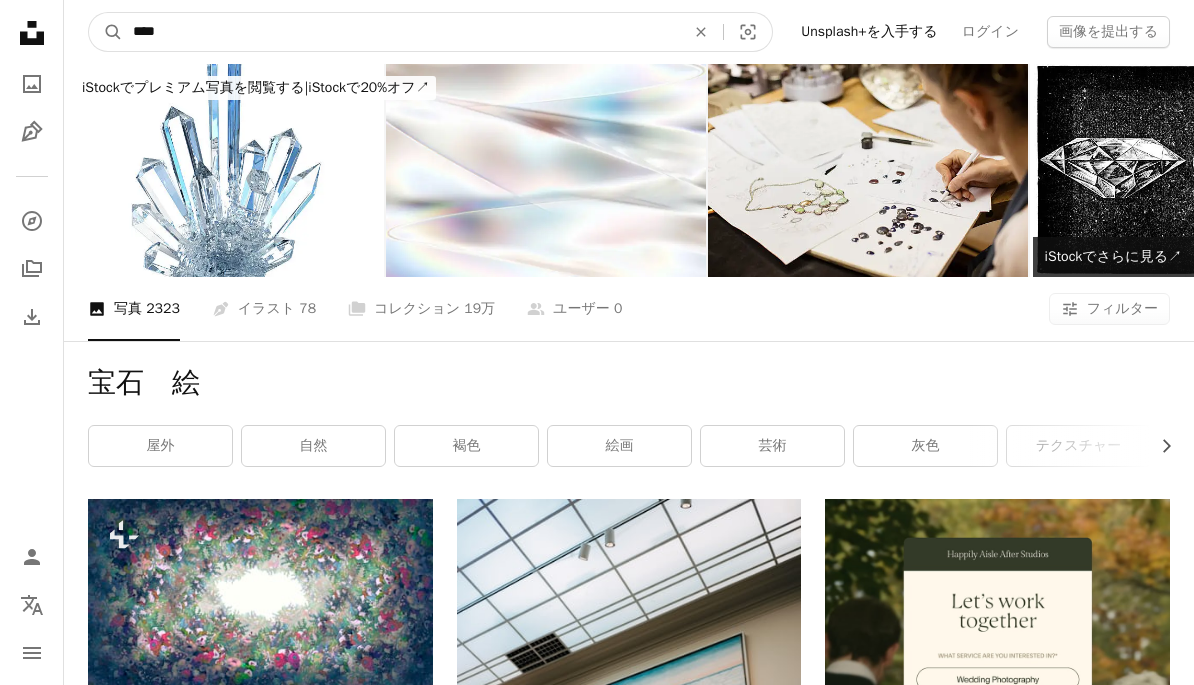click on "****" at bounding box center (401, 32) 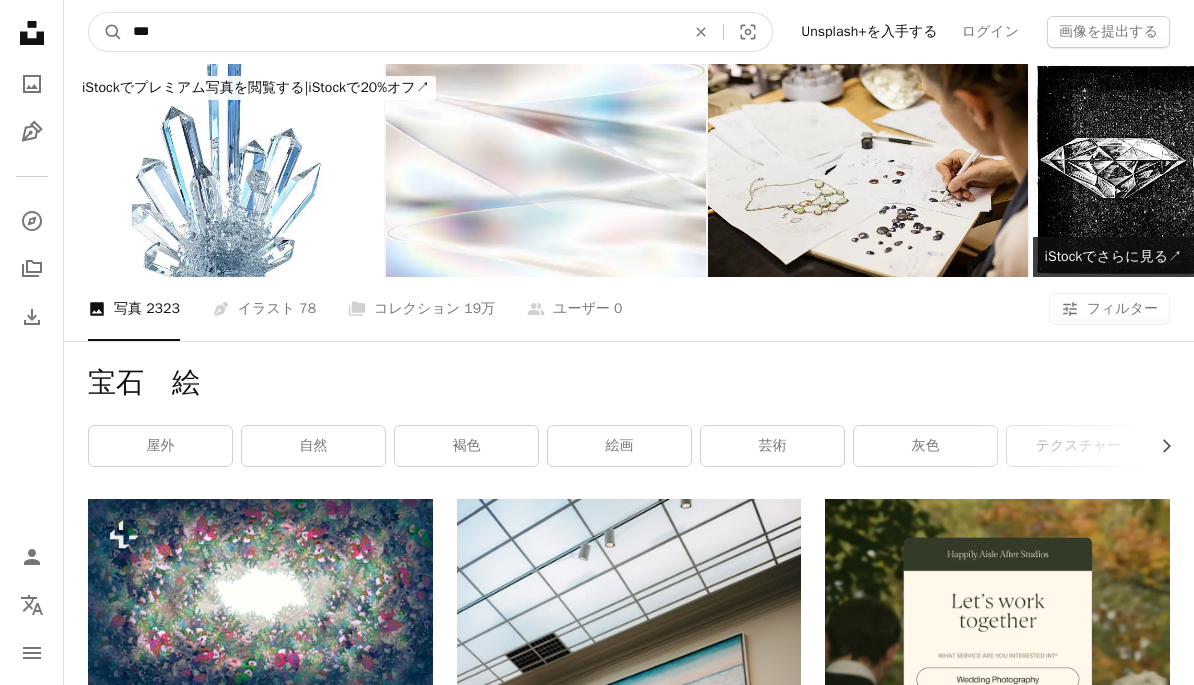 type on "**" 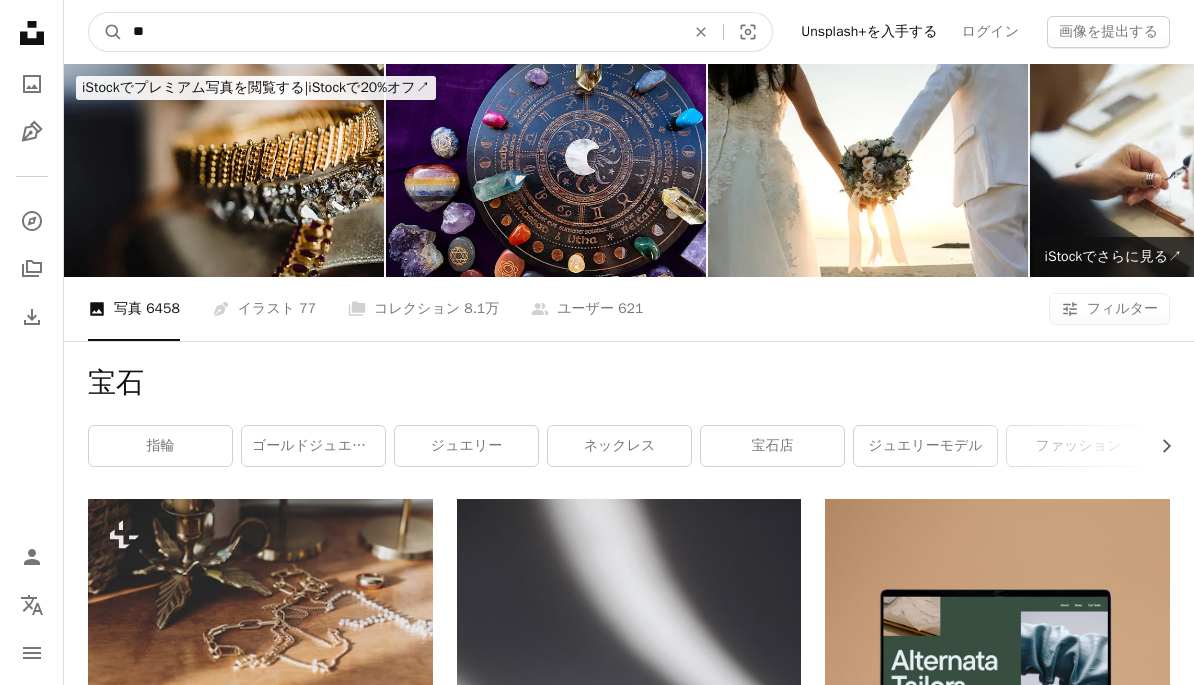 click on "**" at bounding box center (401, 32) 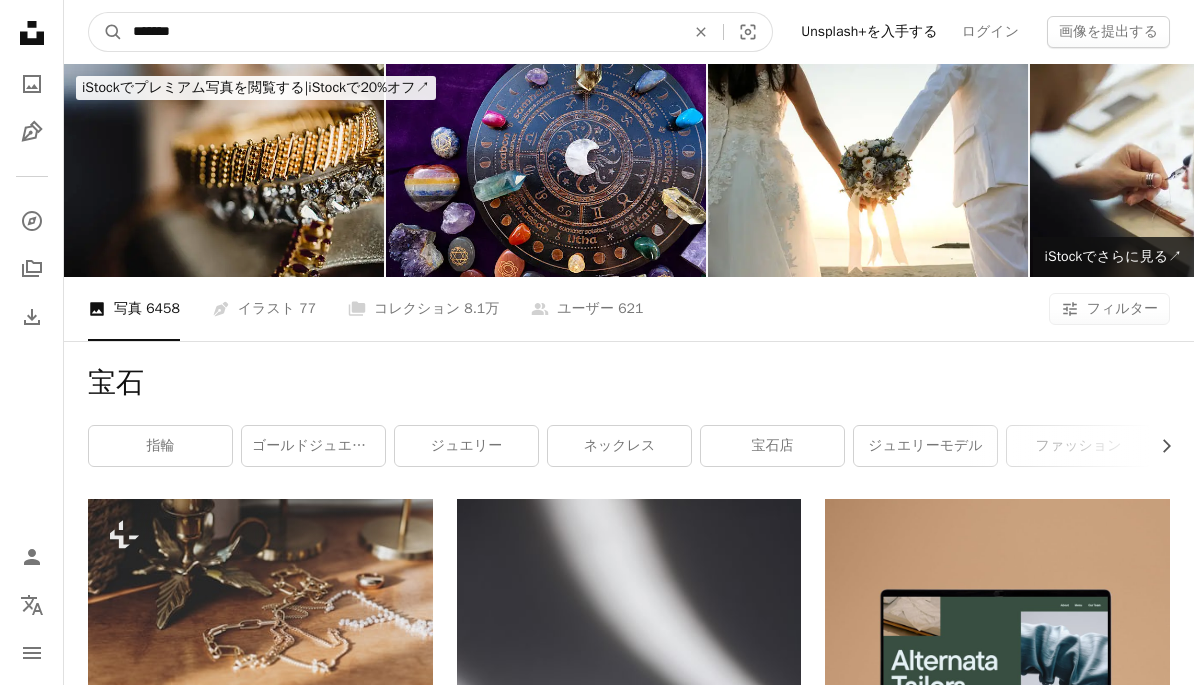 type on "*******" 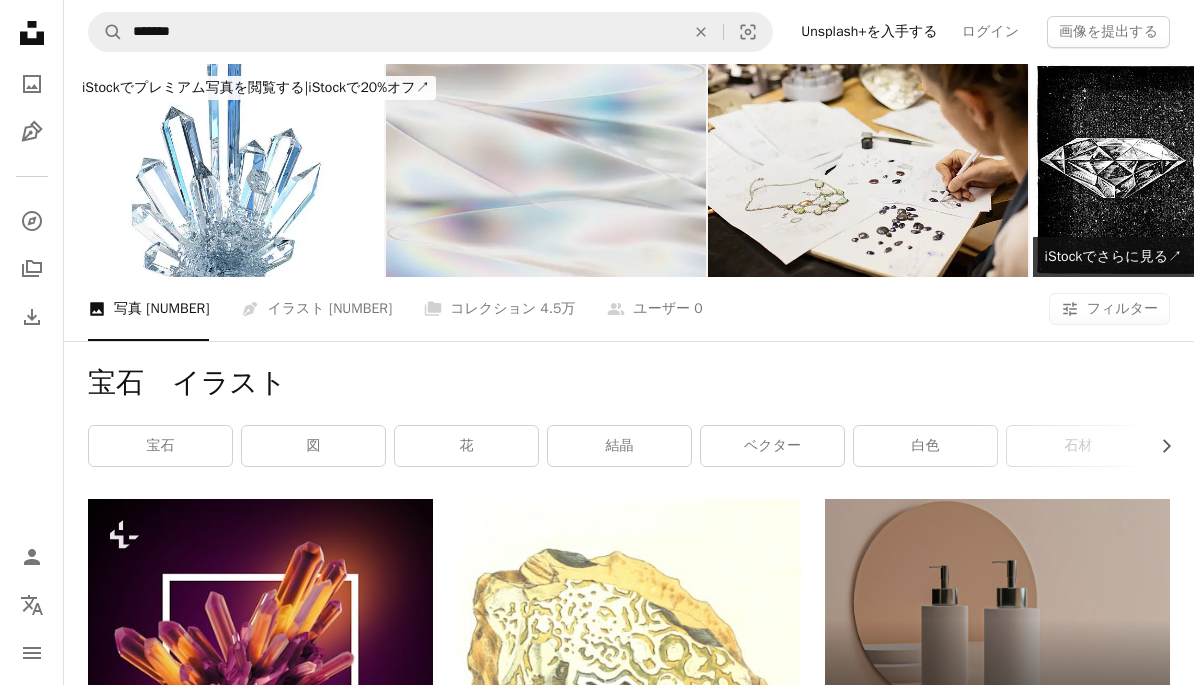 click at bounding box center (546, 170) 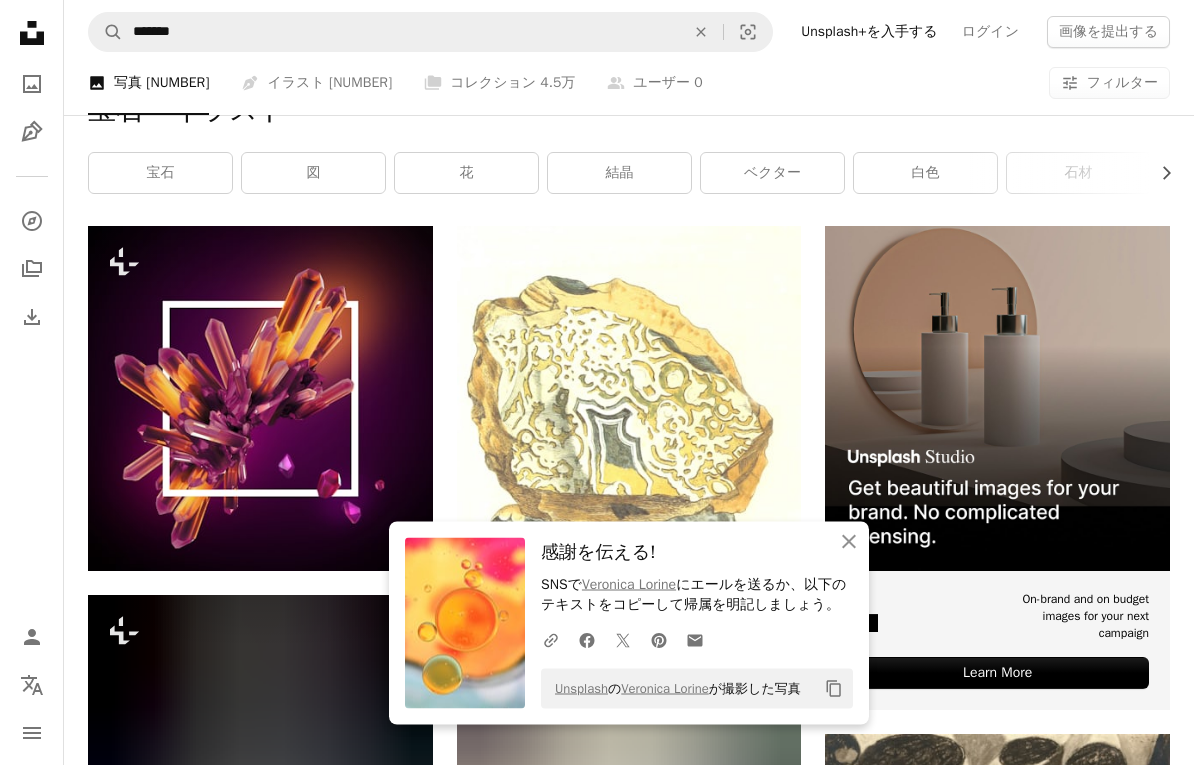 scroll, scrollTop: 275, scrollLeft: 0, axis: vertical 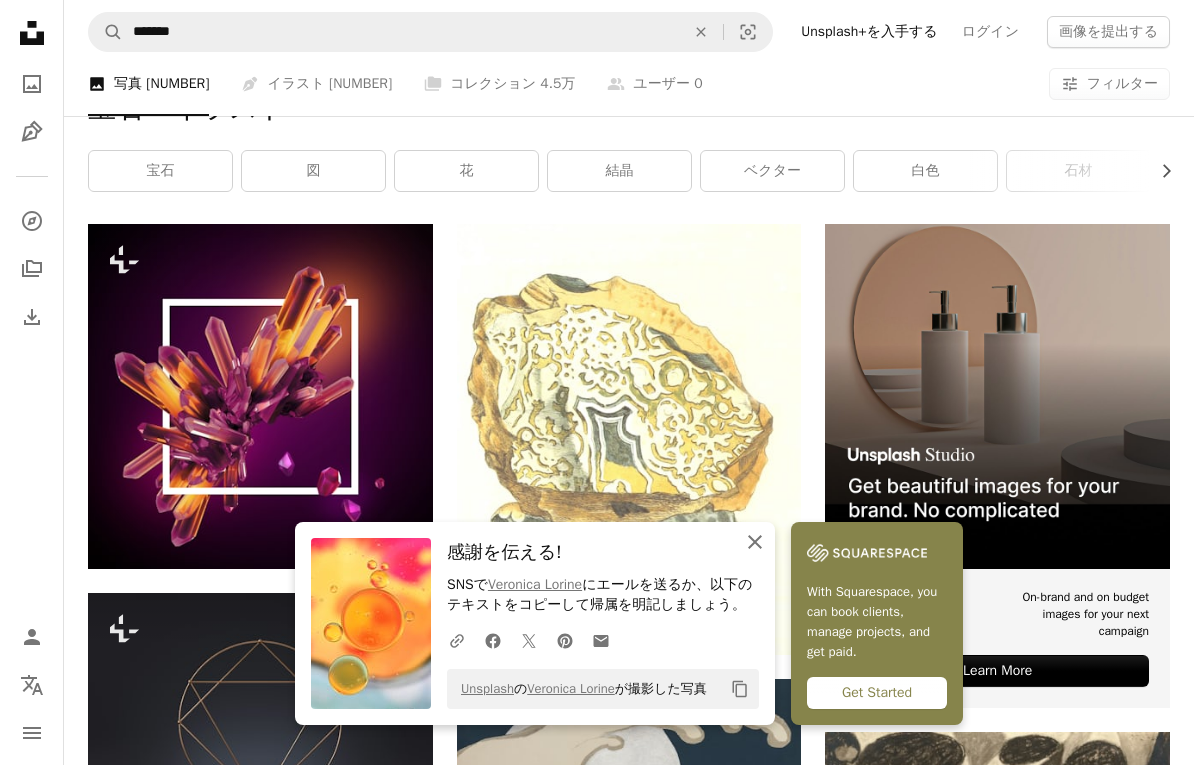 click 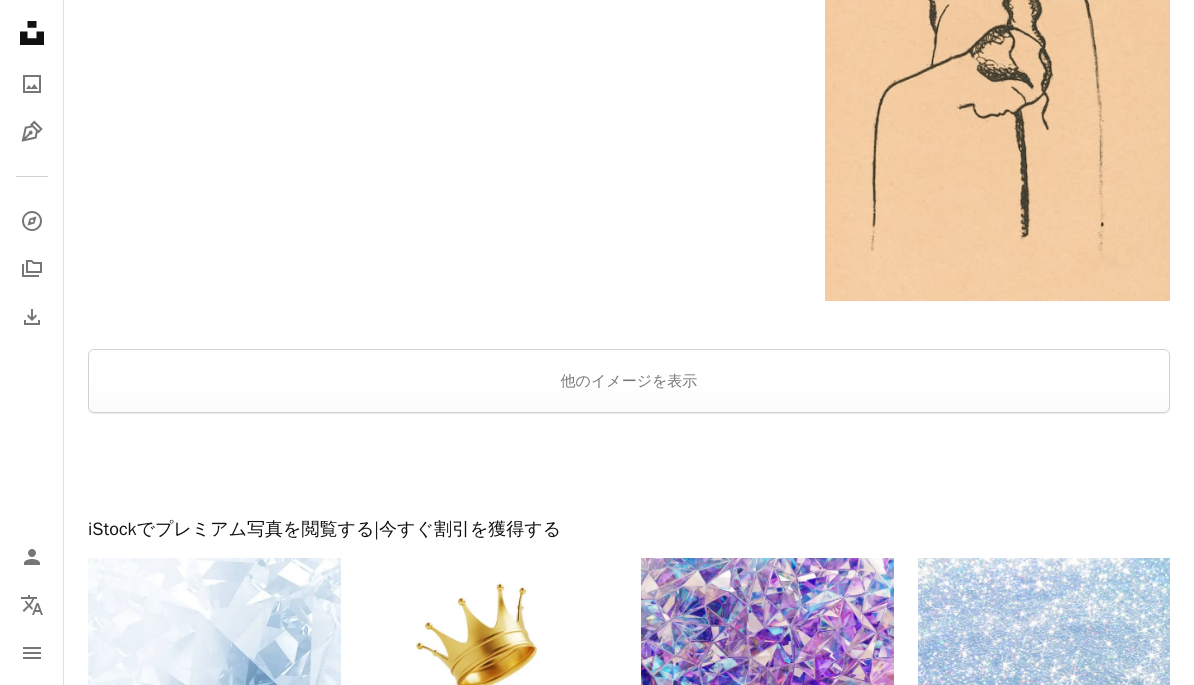 scroll, scrollTop: 3557, scrollLeft: 0, axis: vertical 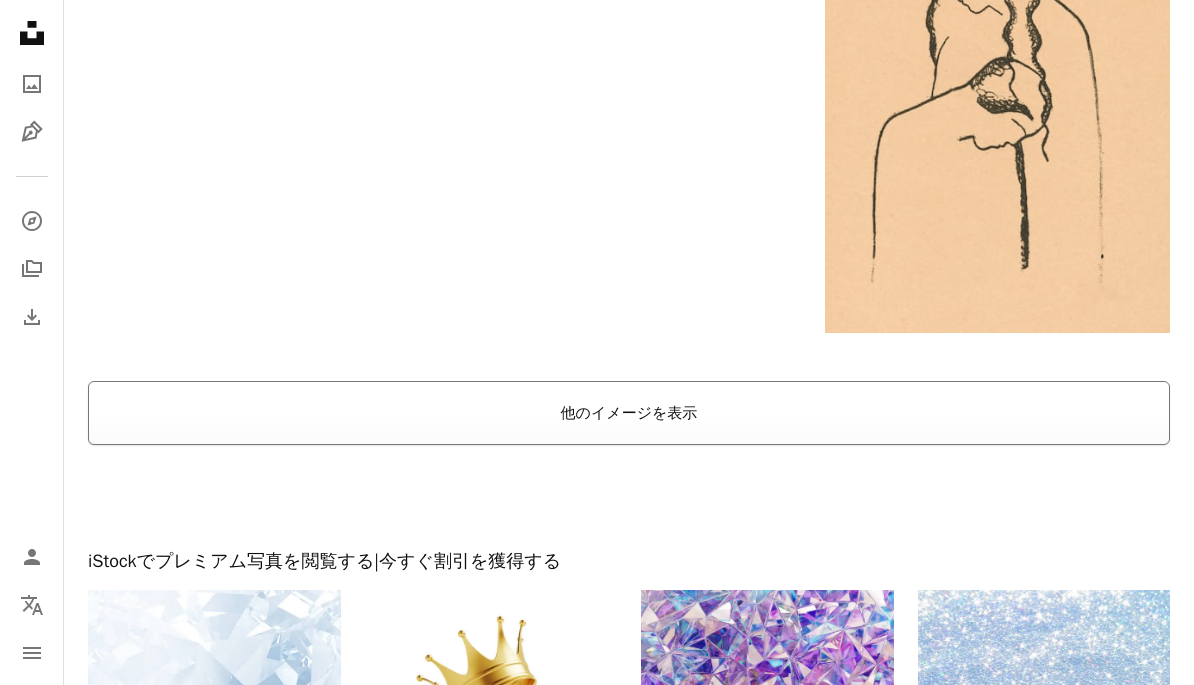 click on "他のイメージを表示" at bounding box center (629, 413) 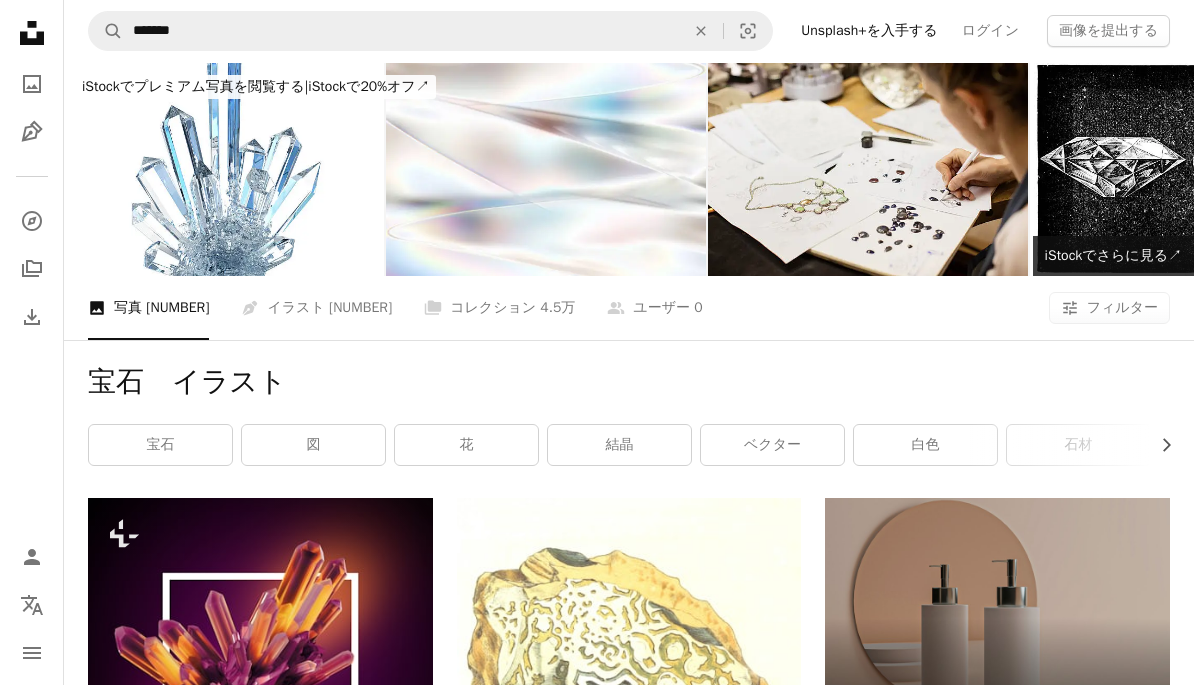 scroll, scrollTop: 0, scrollLeft: 0, axis: both 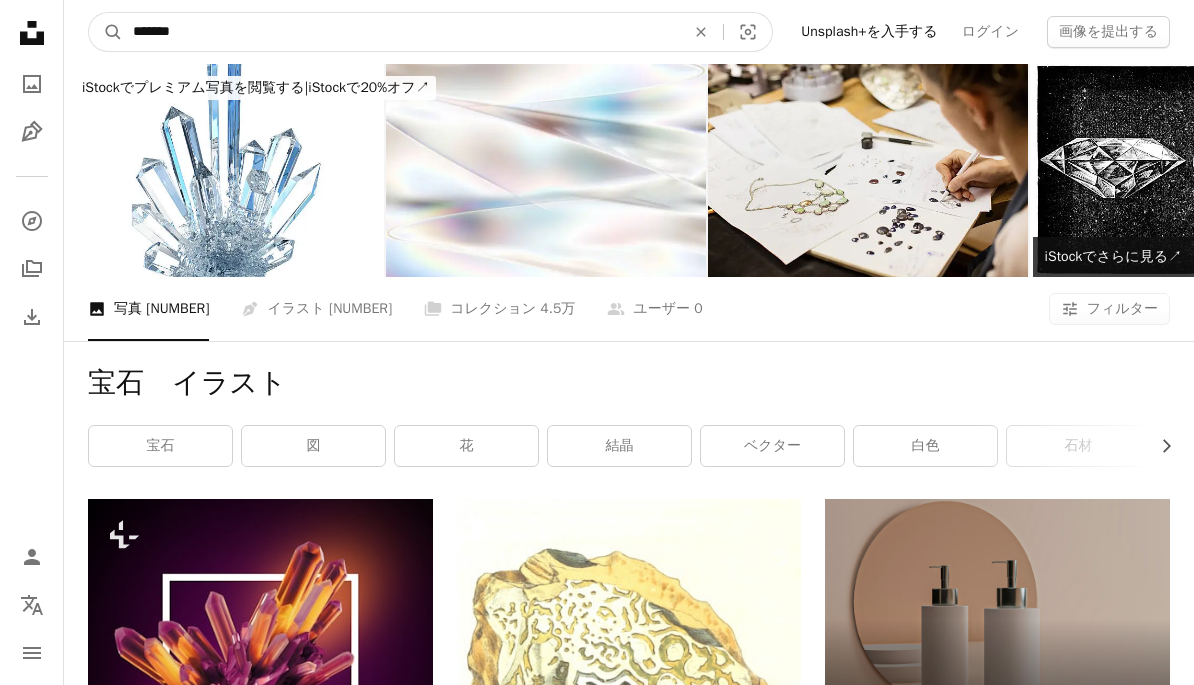 click on "*******" at bounding box center [401, 32] 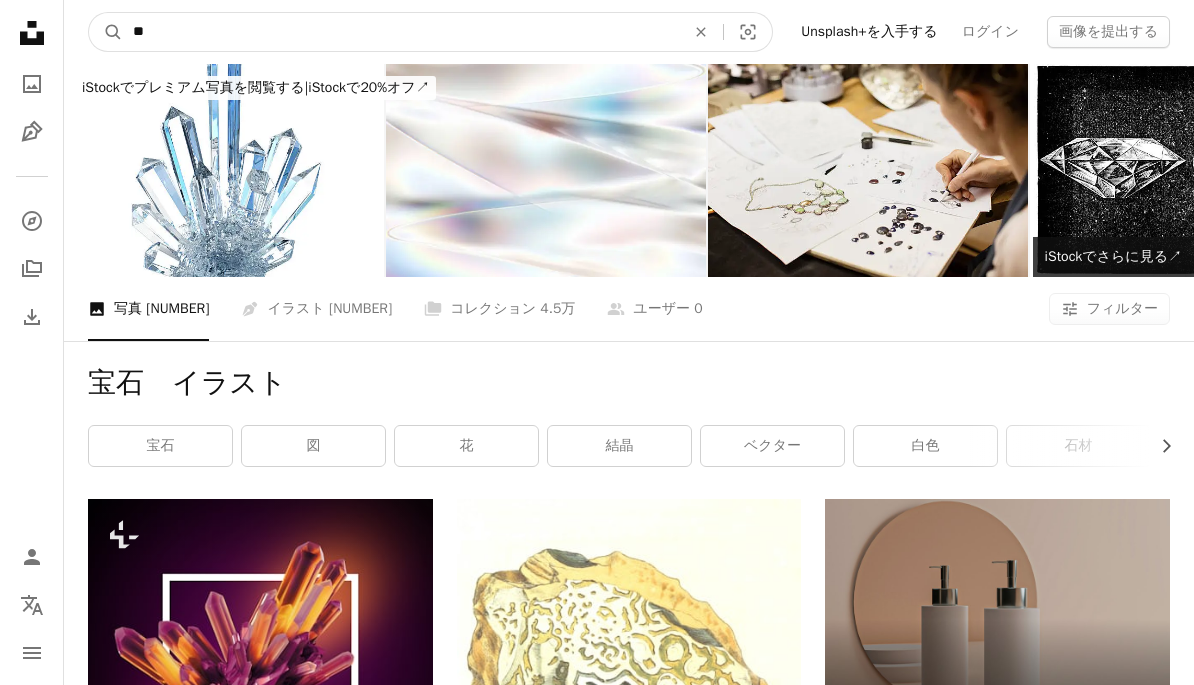 type on "**" 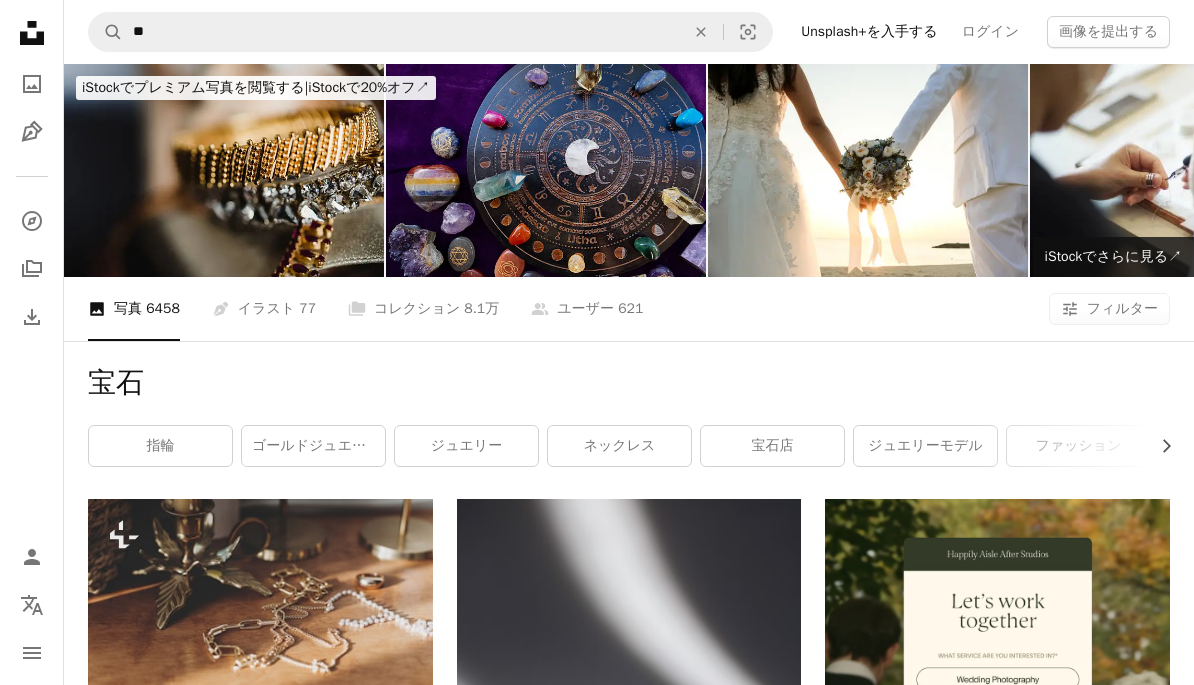 click at bounding box center [546, 170] 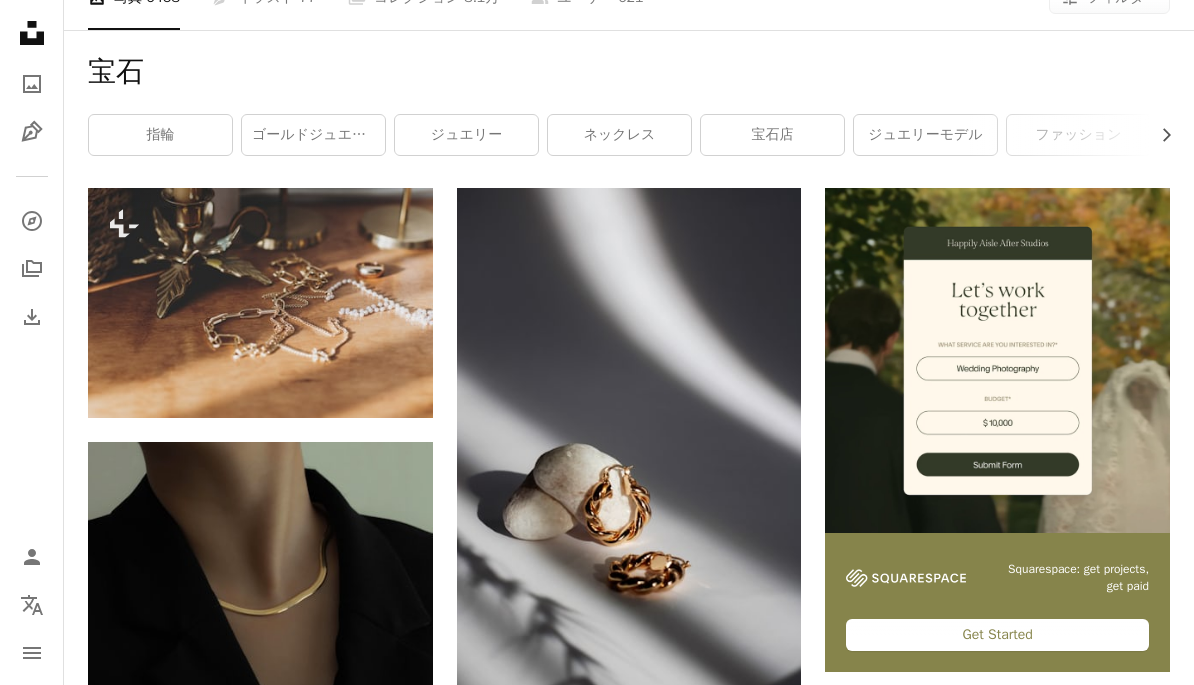 scroll, scrollTop: 311, scrollLeft: 0, axis: vertical 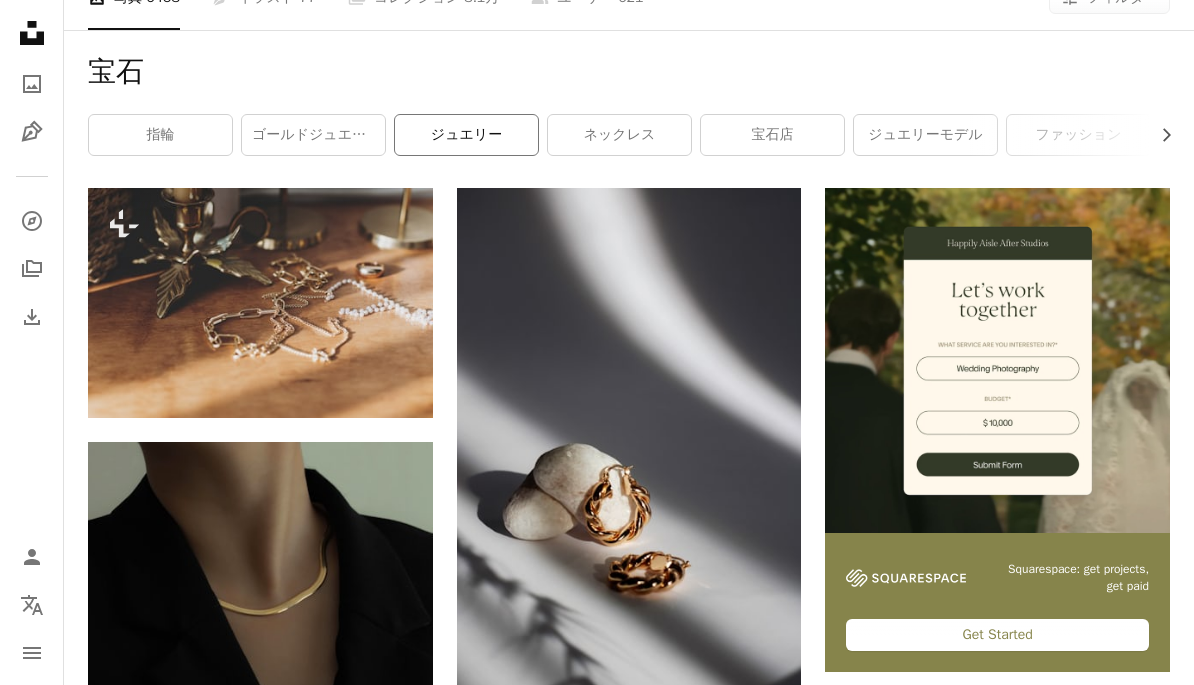 click on "ジュエリー" at bounding box center [466, 135] 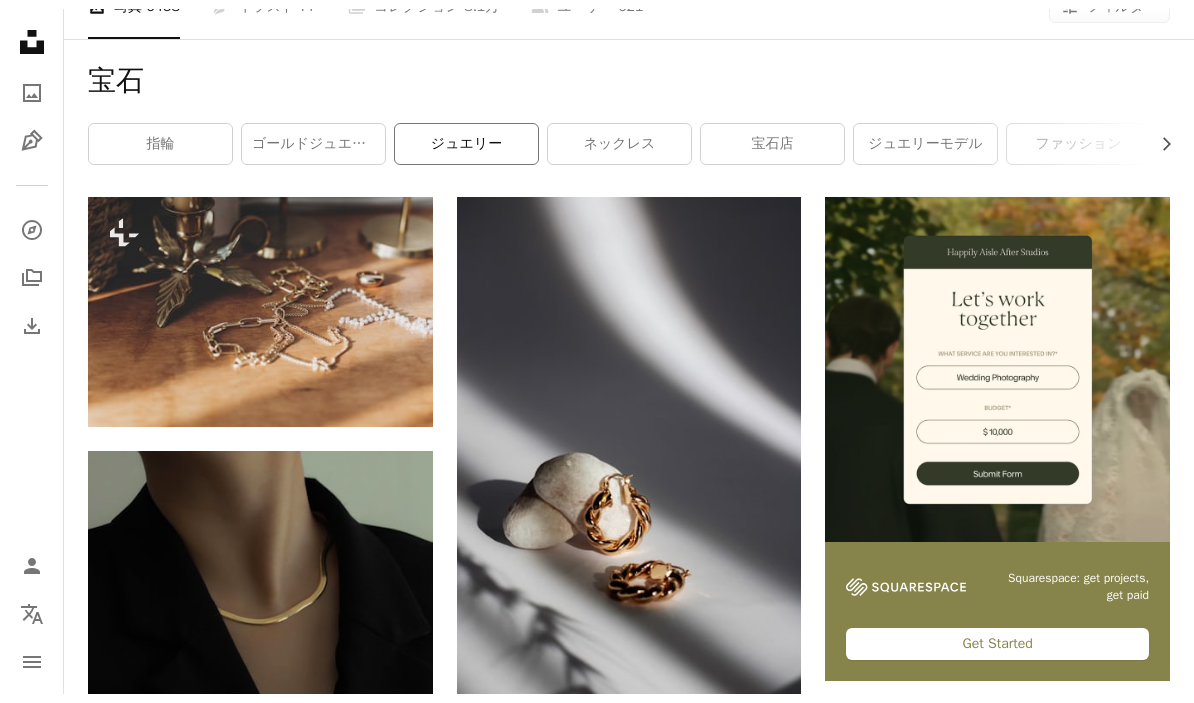 scroll, scrollTop: 0, scrollLeft: 0, axis: both 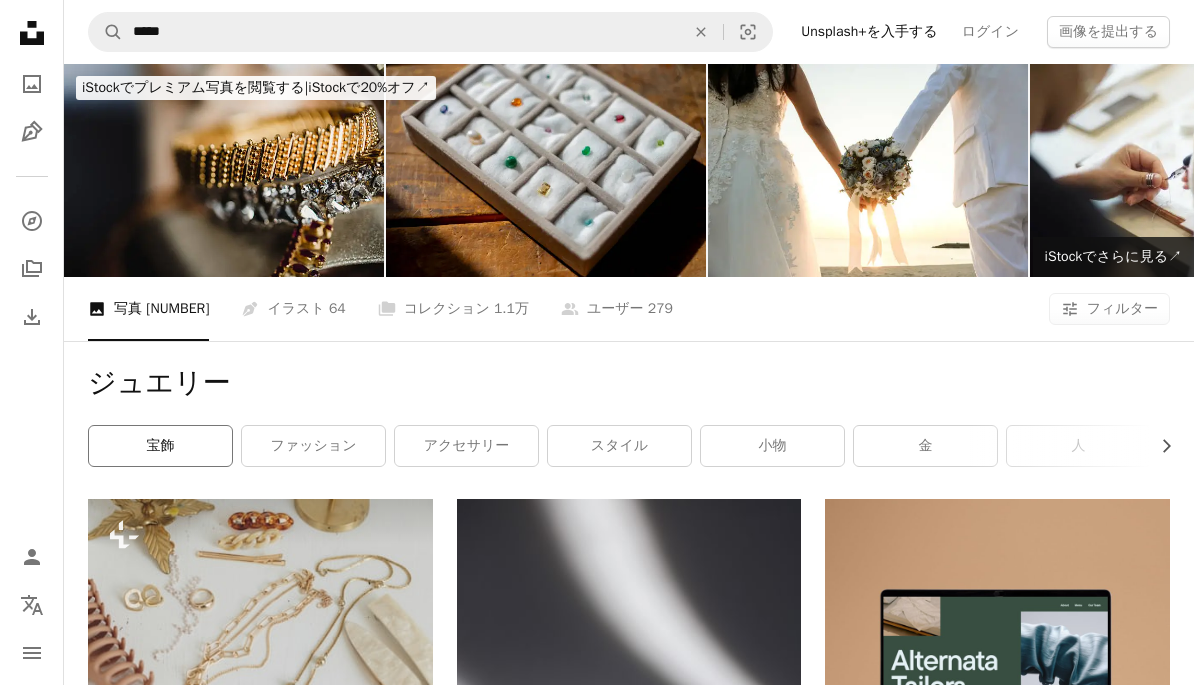 click on "宝飾" at bounding box center [160, 446] 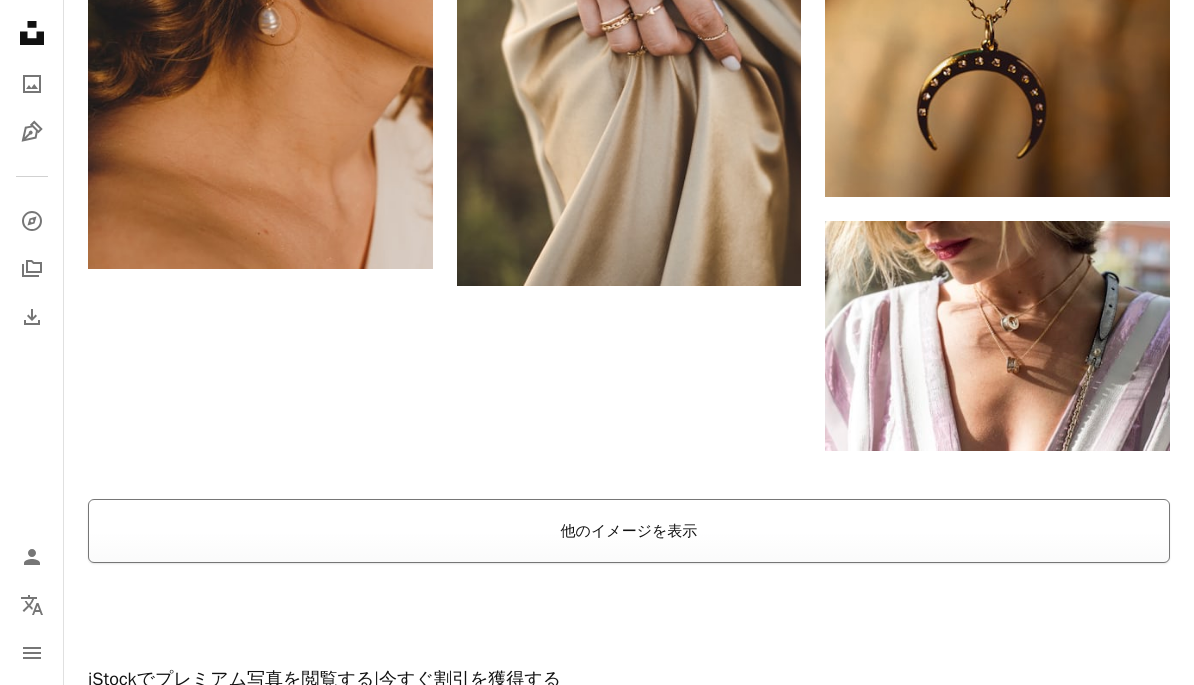 click on "他のイメージを表示" at bounding box center [629, 532] 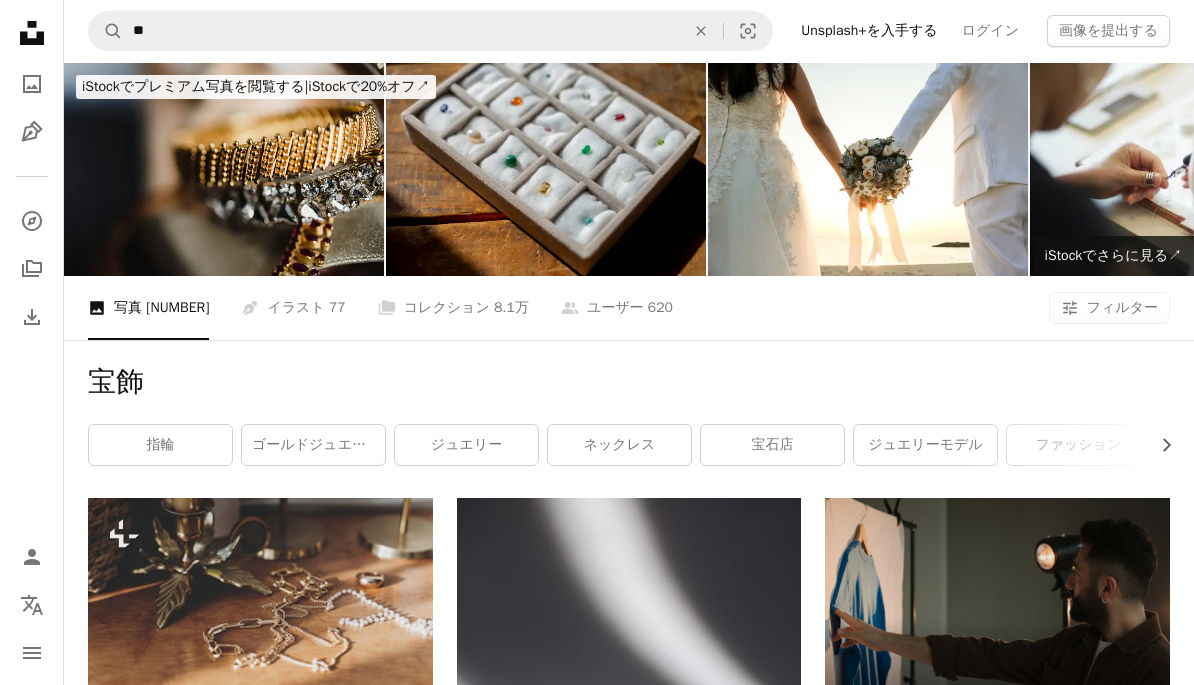 scroll, scrollTop: 0, scrollLeft: 0, axis: both 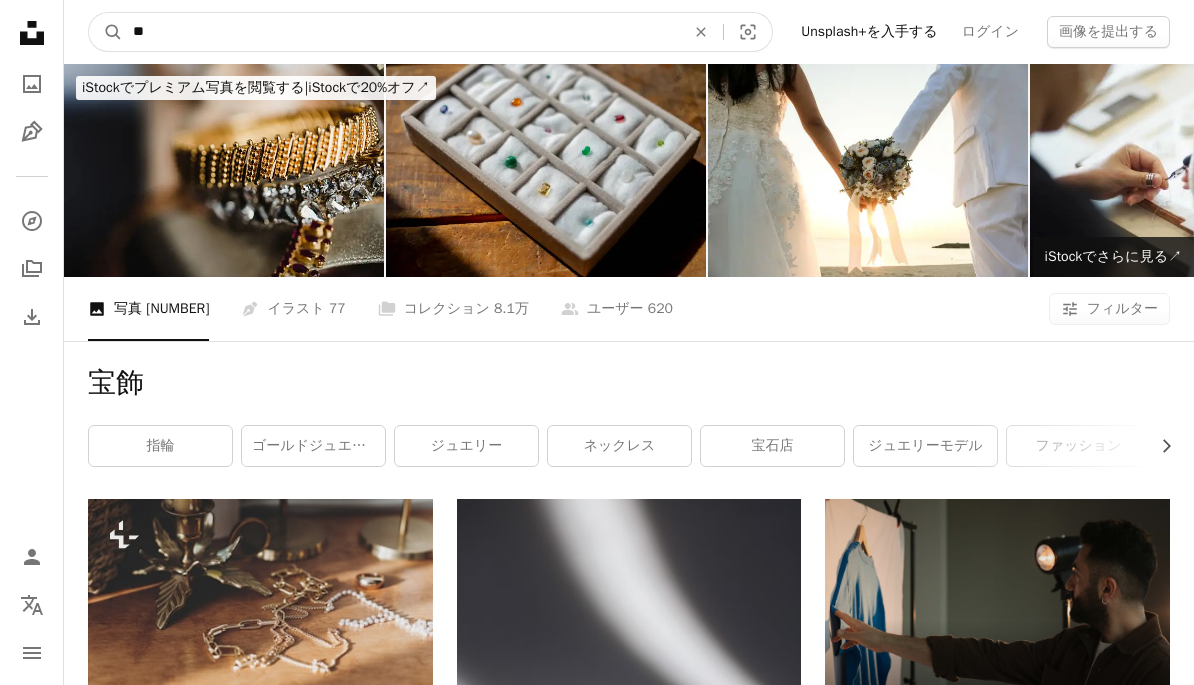 click on "**" at bounding box center [401, 32] 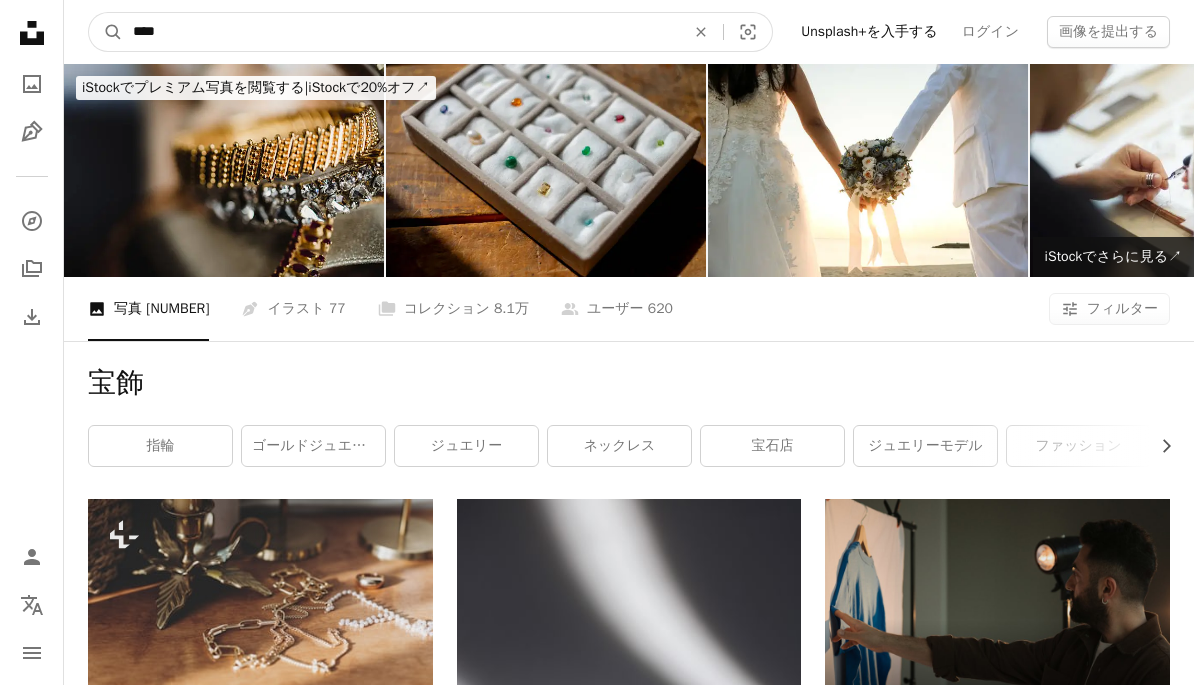 type on "***" 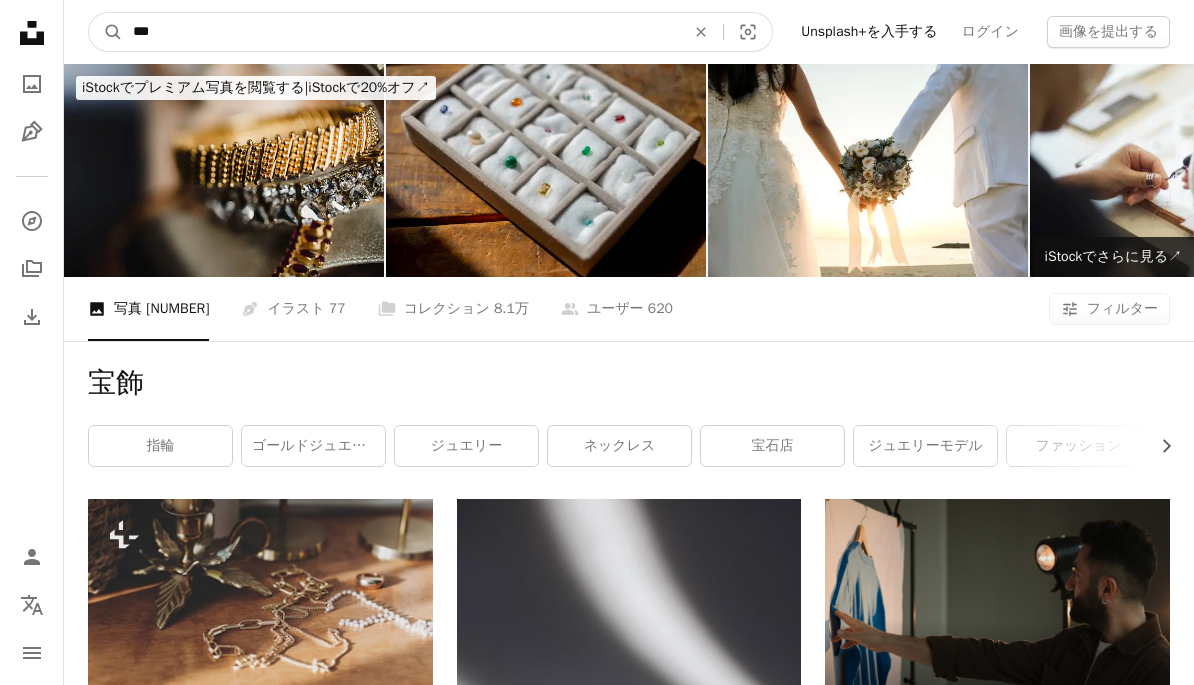 click on "A magnifying glass" at bounding box center [106, 32] 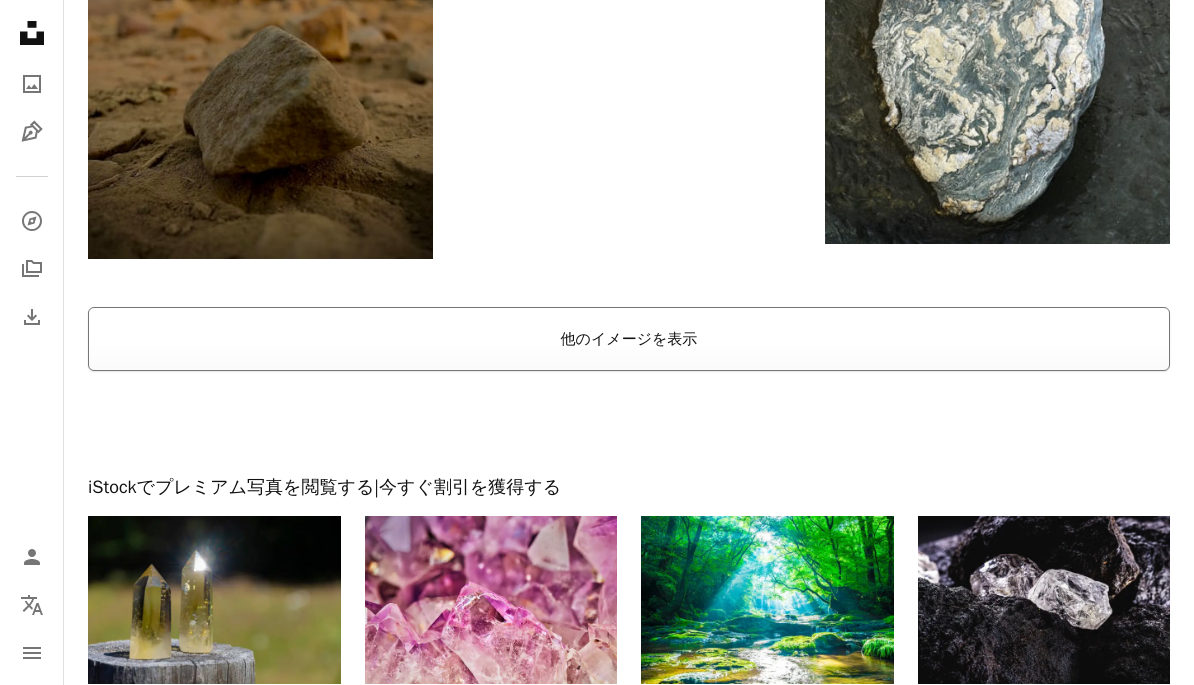 click on "他のイメージを表示" at bounding box center (629, 340) 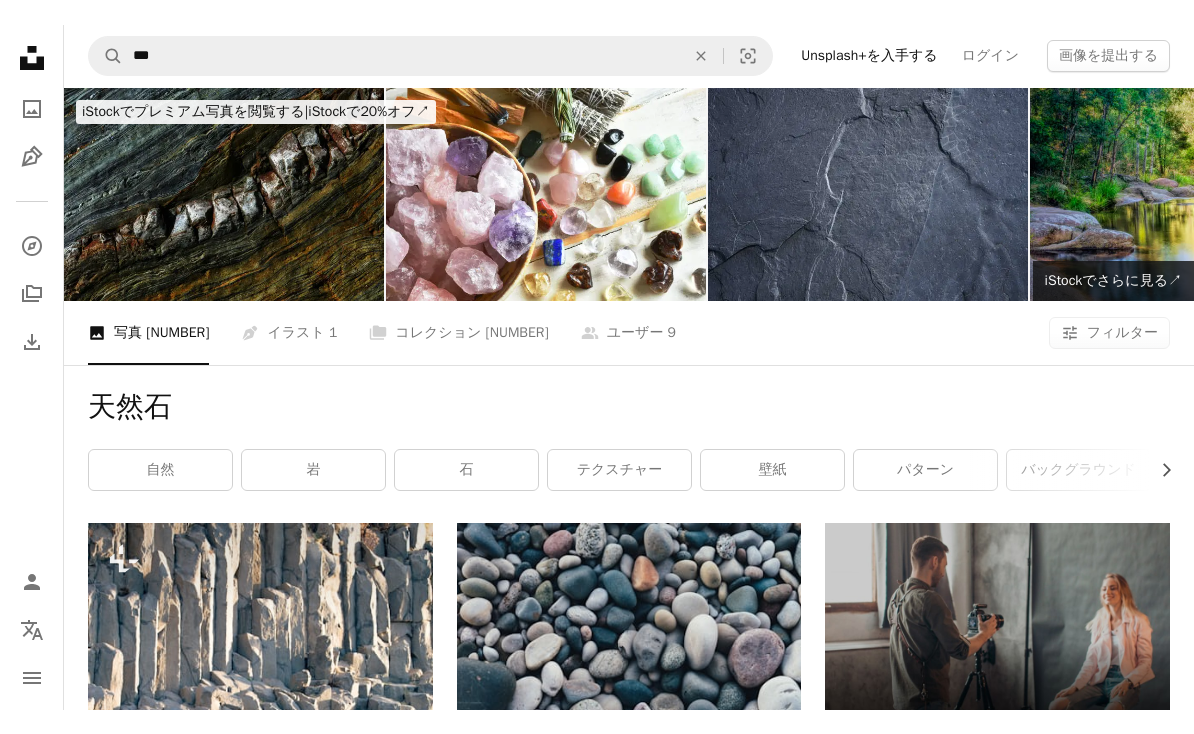 scroll, scrollTop: 0, scrollLeft: 0, axis: both 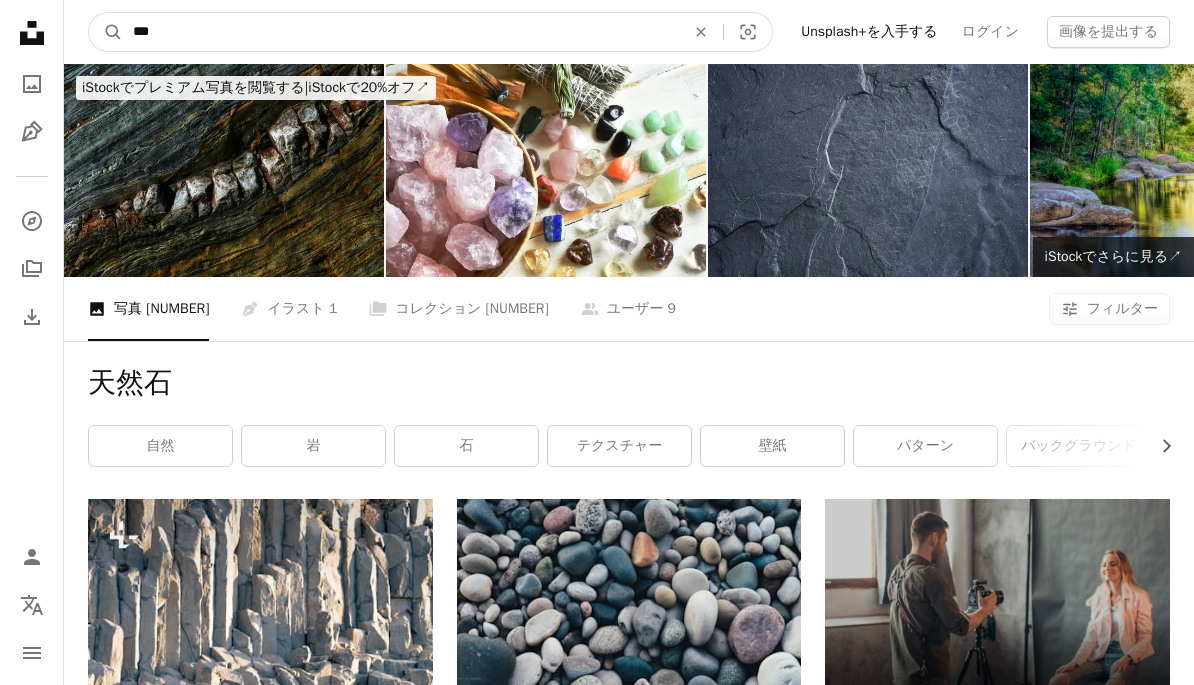 click on "***" at bounding box center [401, 32] 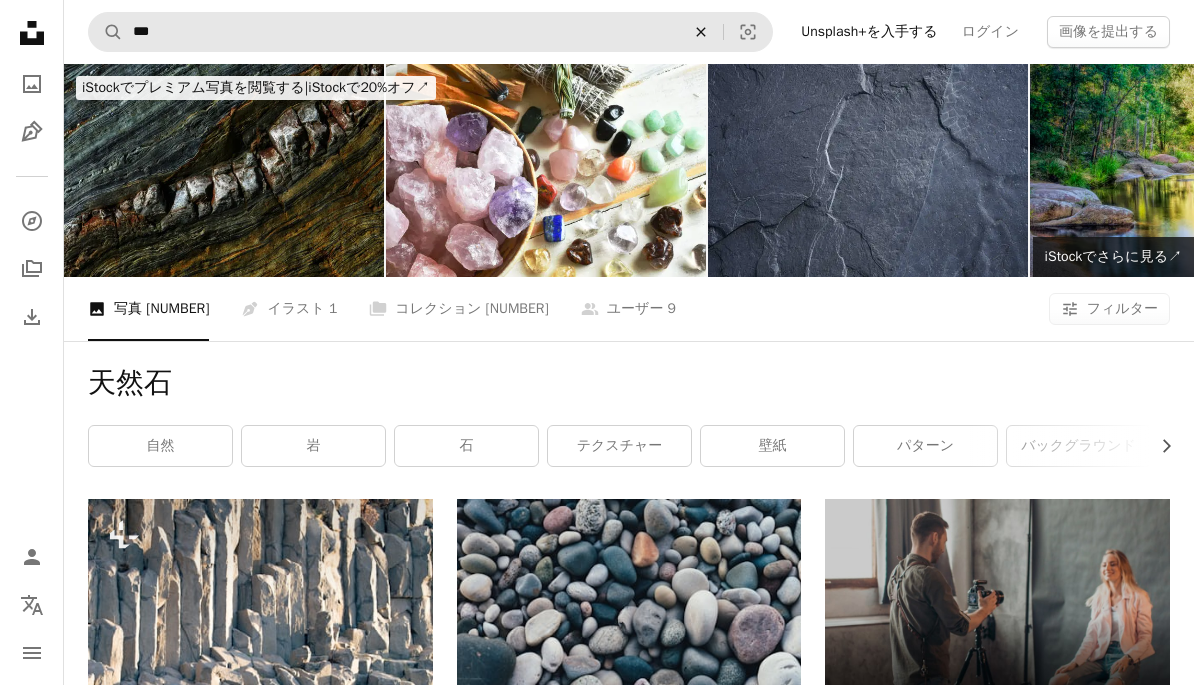 click on "An X shape" 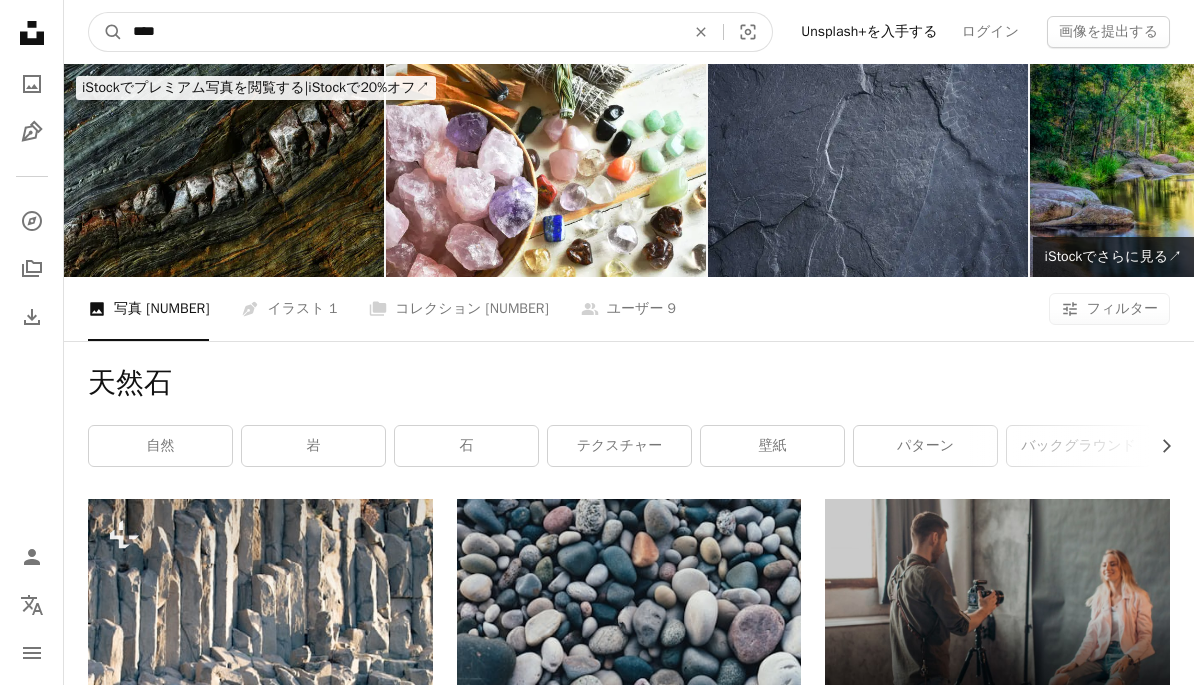 type on "**" 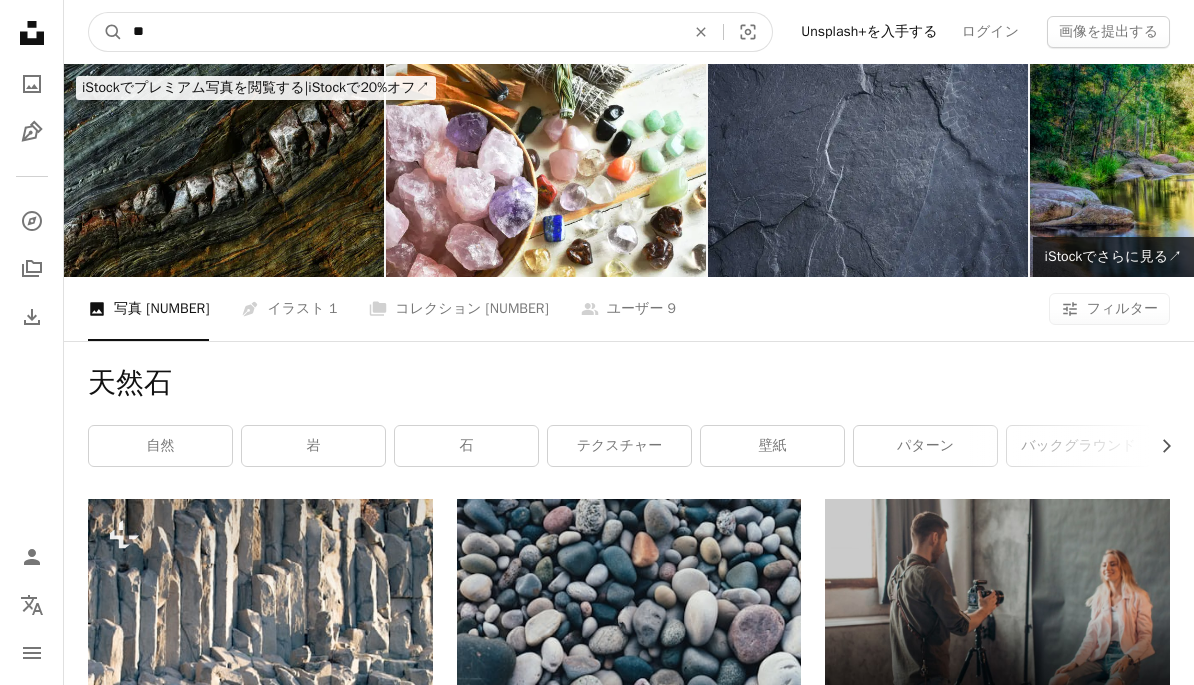 click on "A magnifying glass" at bounding box center (106, 32) 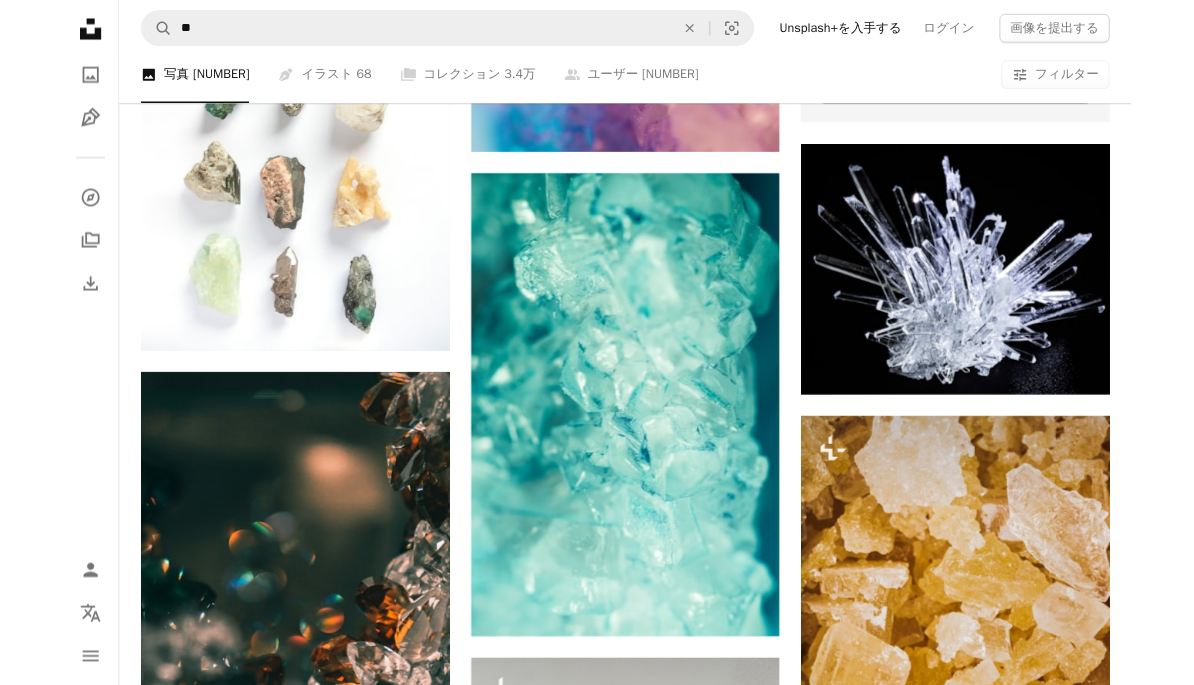 scroll, scrollTop: 847, scrollLeft: 0, axis: vertical 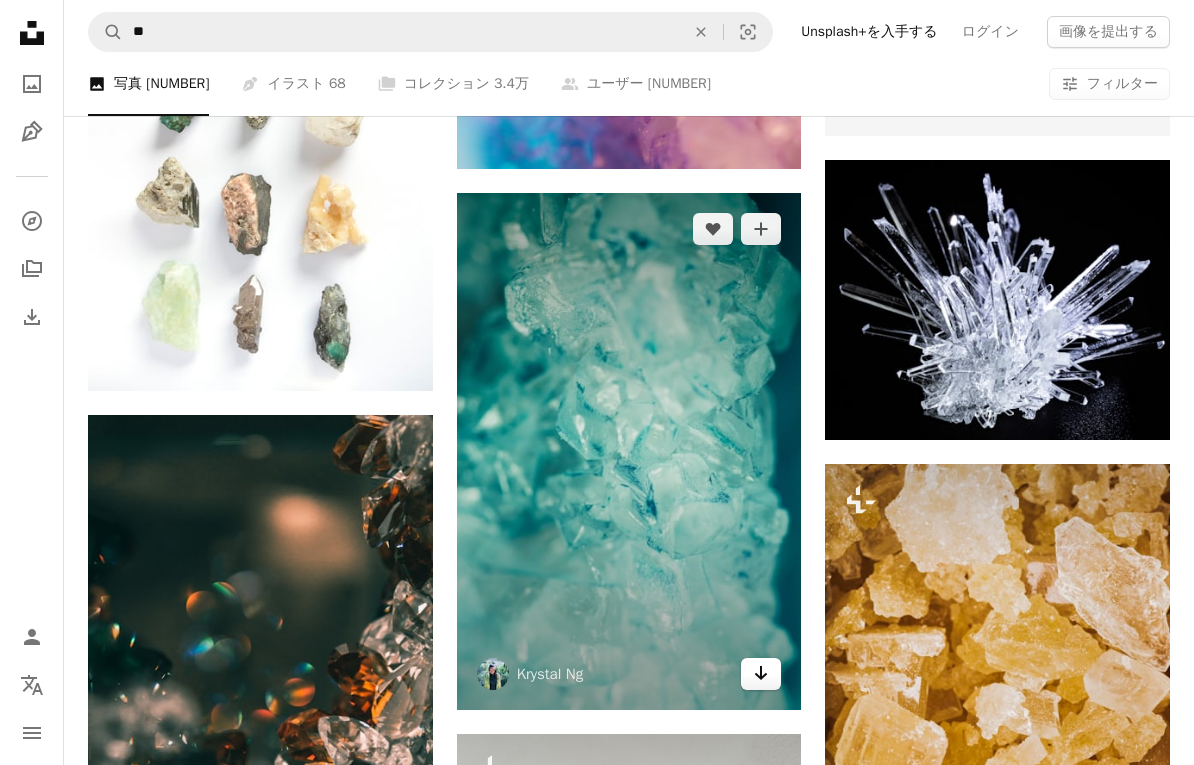 click 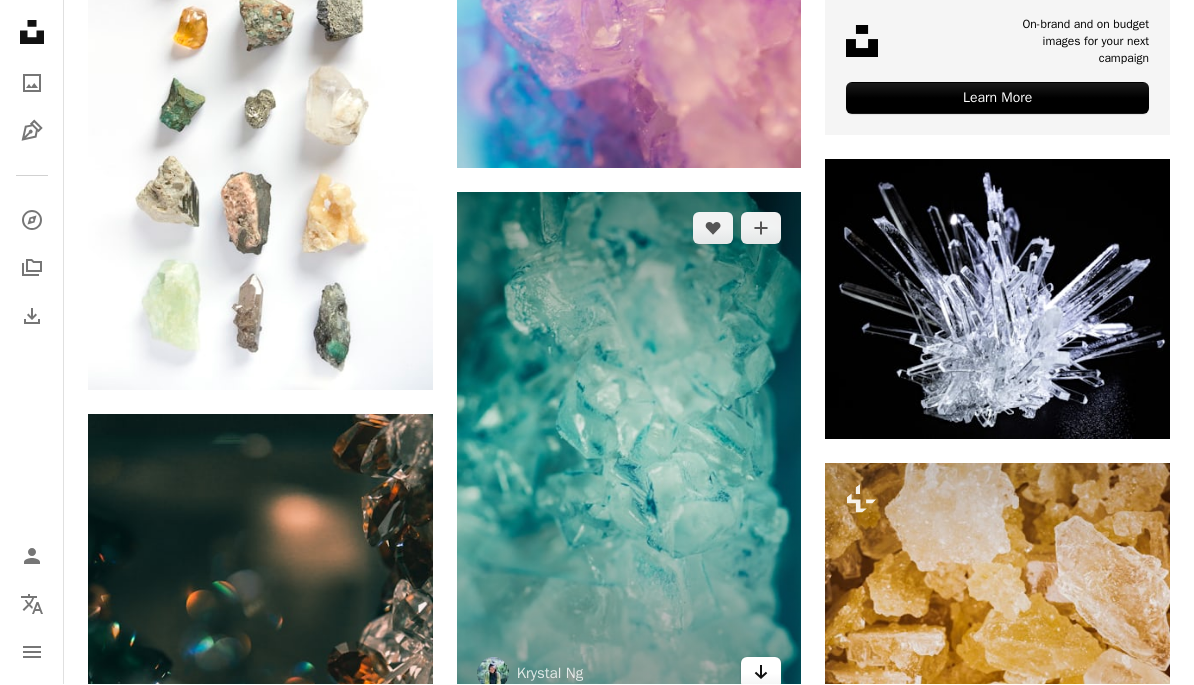 scroll, scrollTop: 927, scrollLeft: 0, axis: vertical 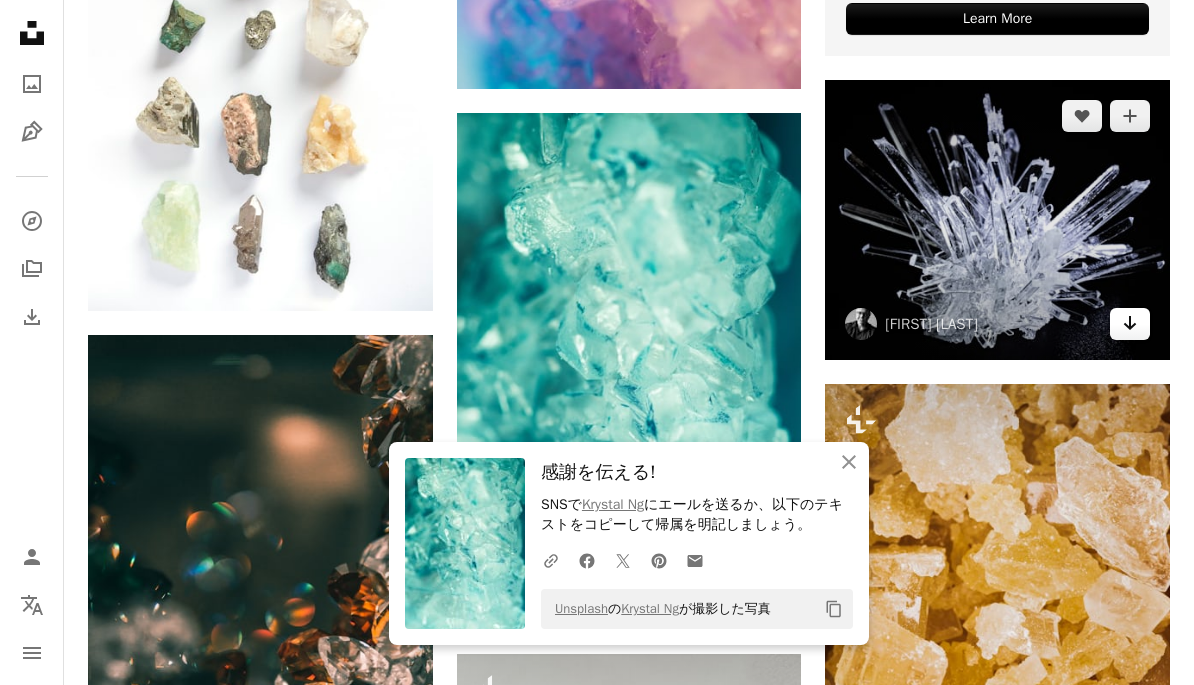 click on "Arrow pointing down" 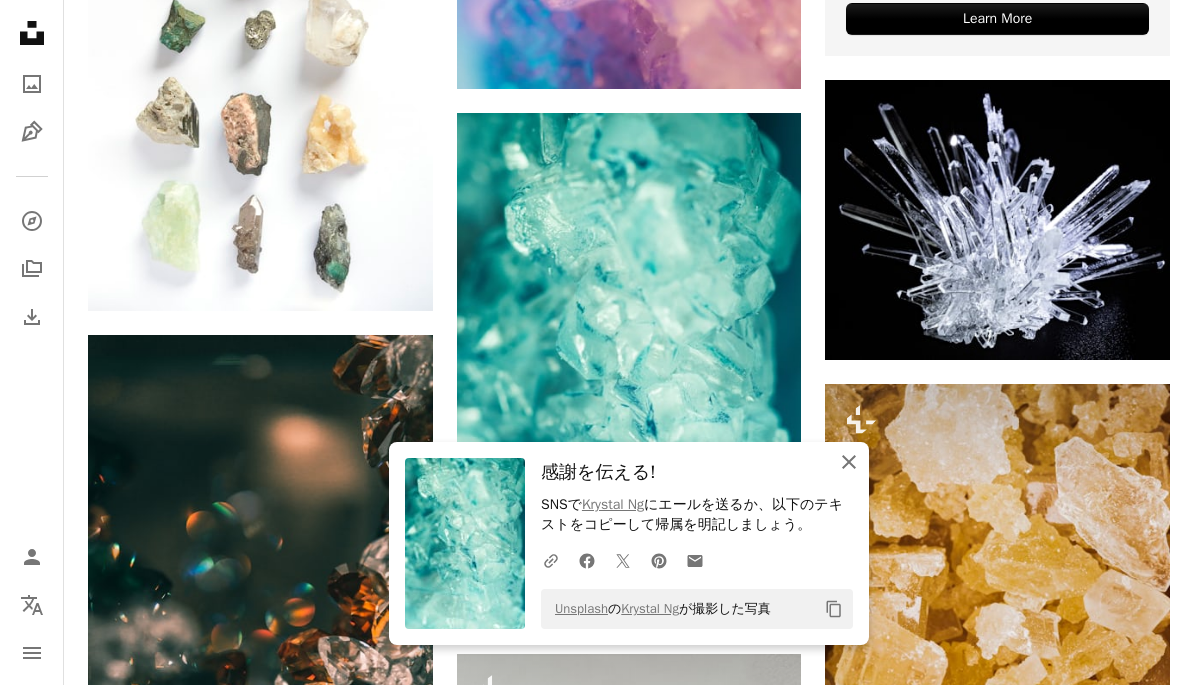 click on "An X shape" 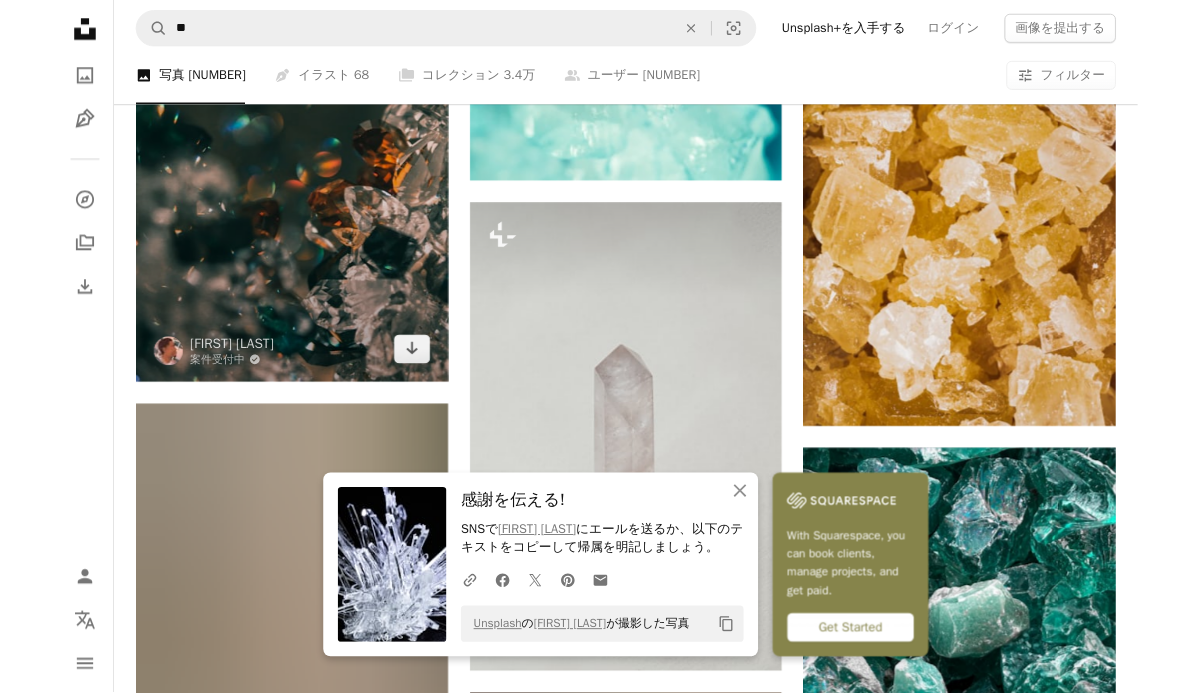 scroll, scrollTop: 1363, scrollLeft: 0, axis: vertical 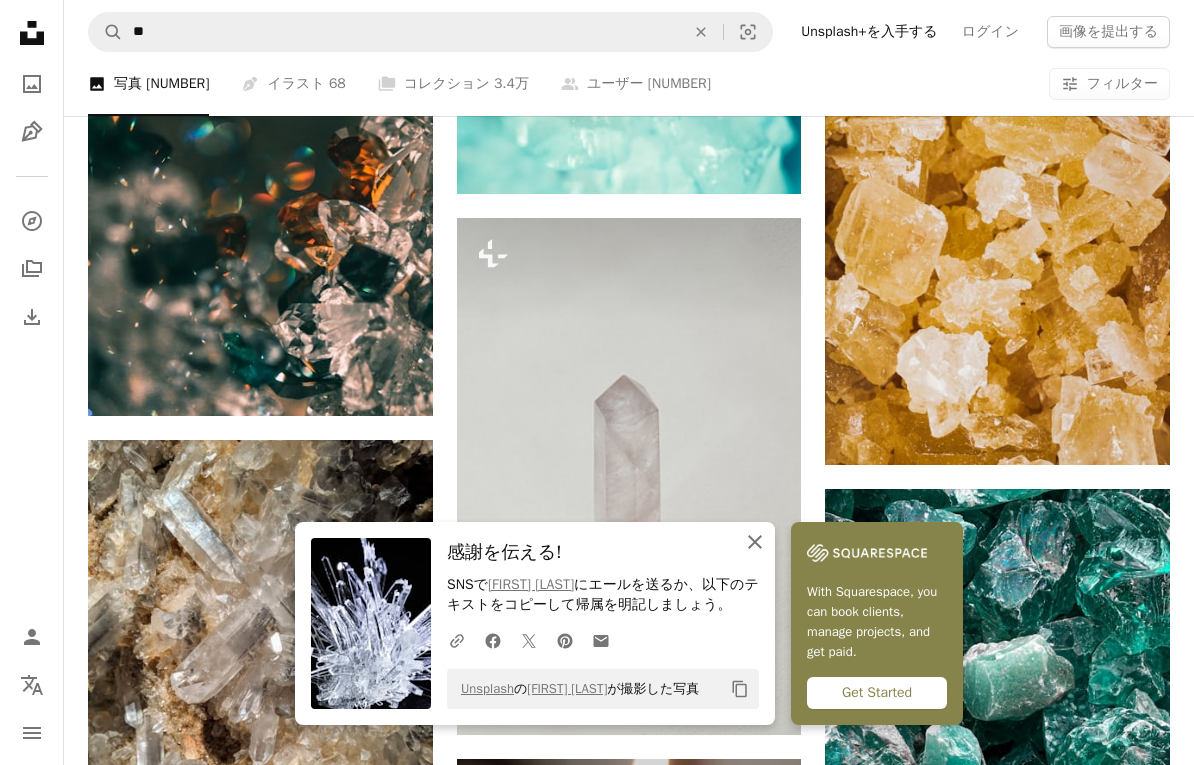 click on "An X shape" 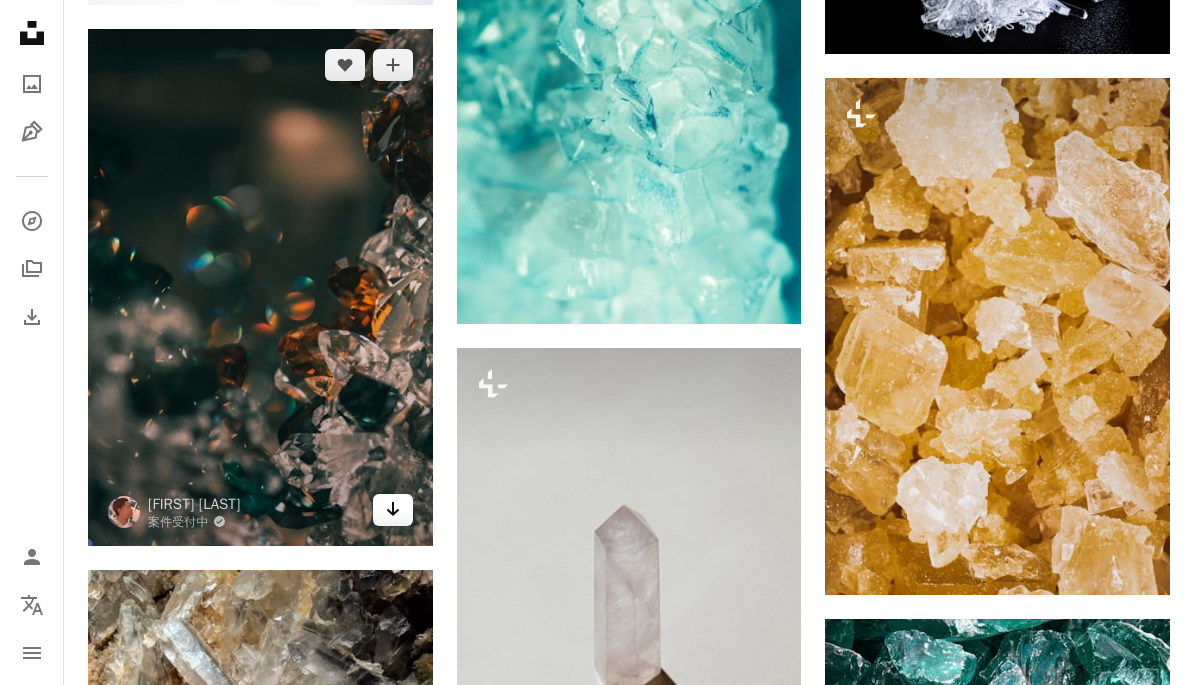 scroll, scrollTop: 1233, scrollLeft: 0, axis: vertical 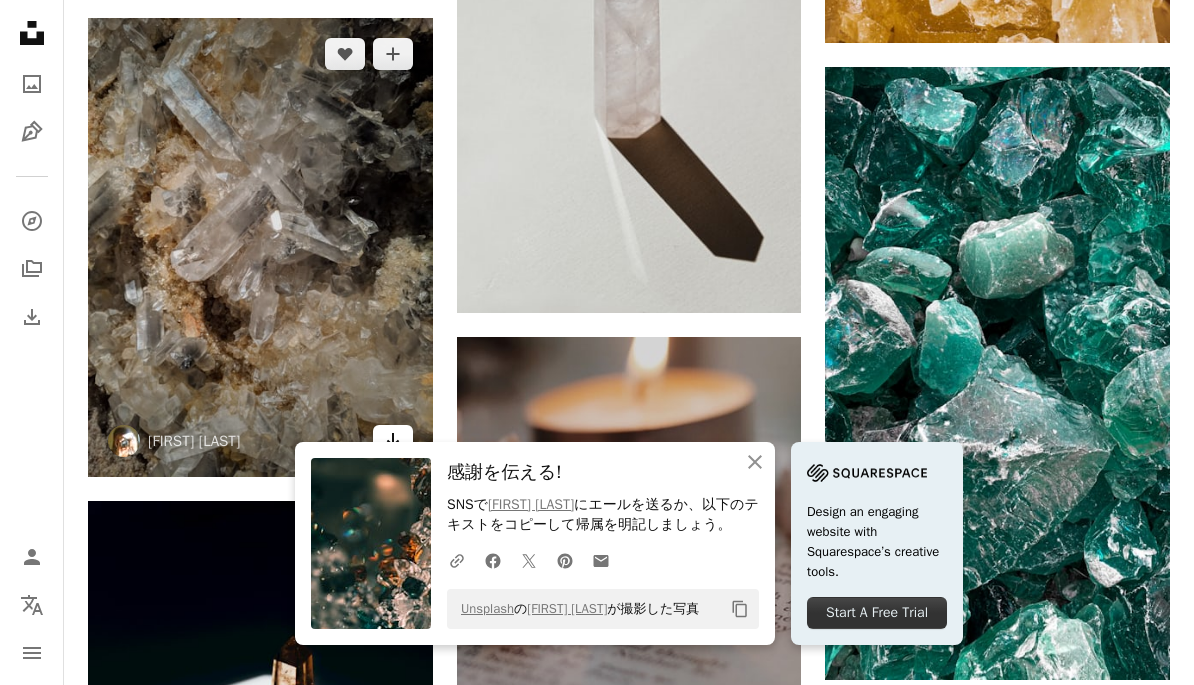 click on "Arrow pointing down" 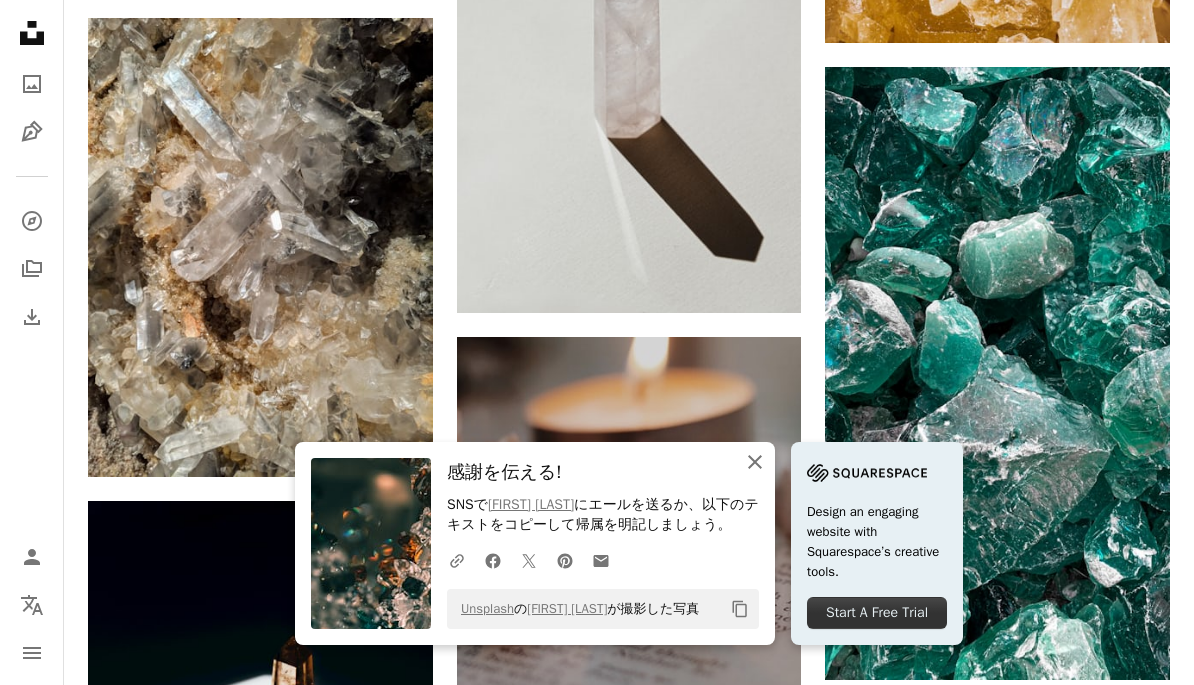 click on "An X shape" 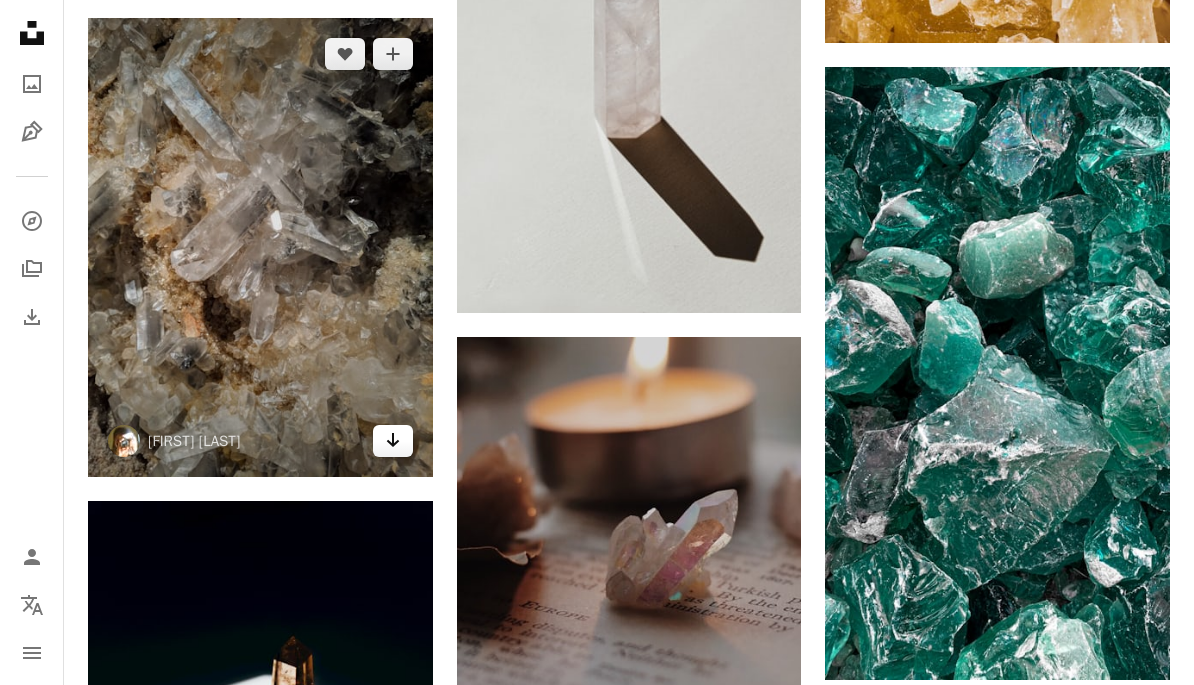 click 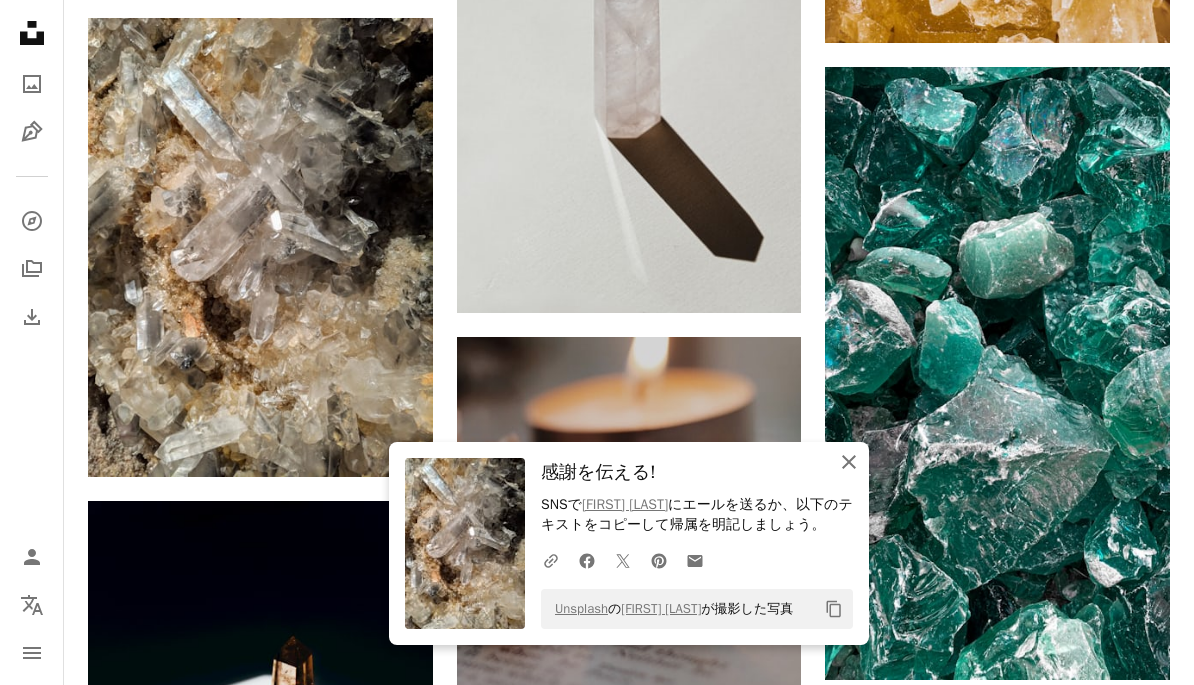 click on "An X shape 閉じる" at bounding box center (849, 462) 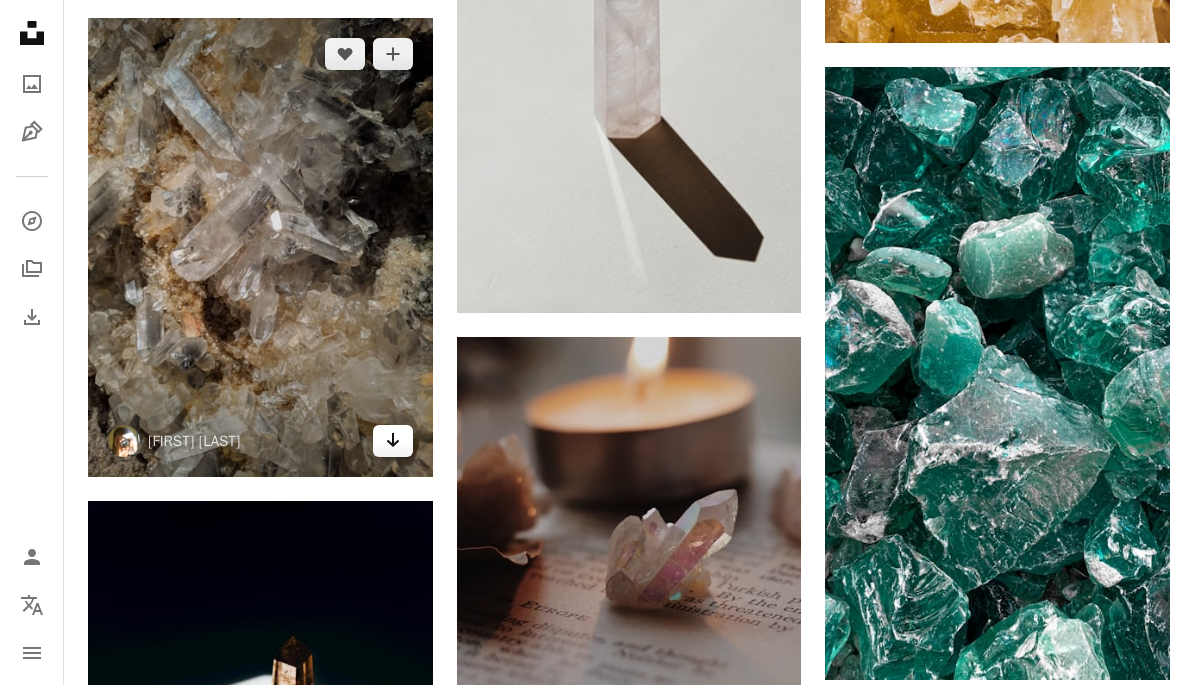 click 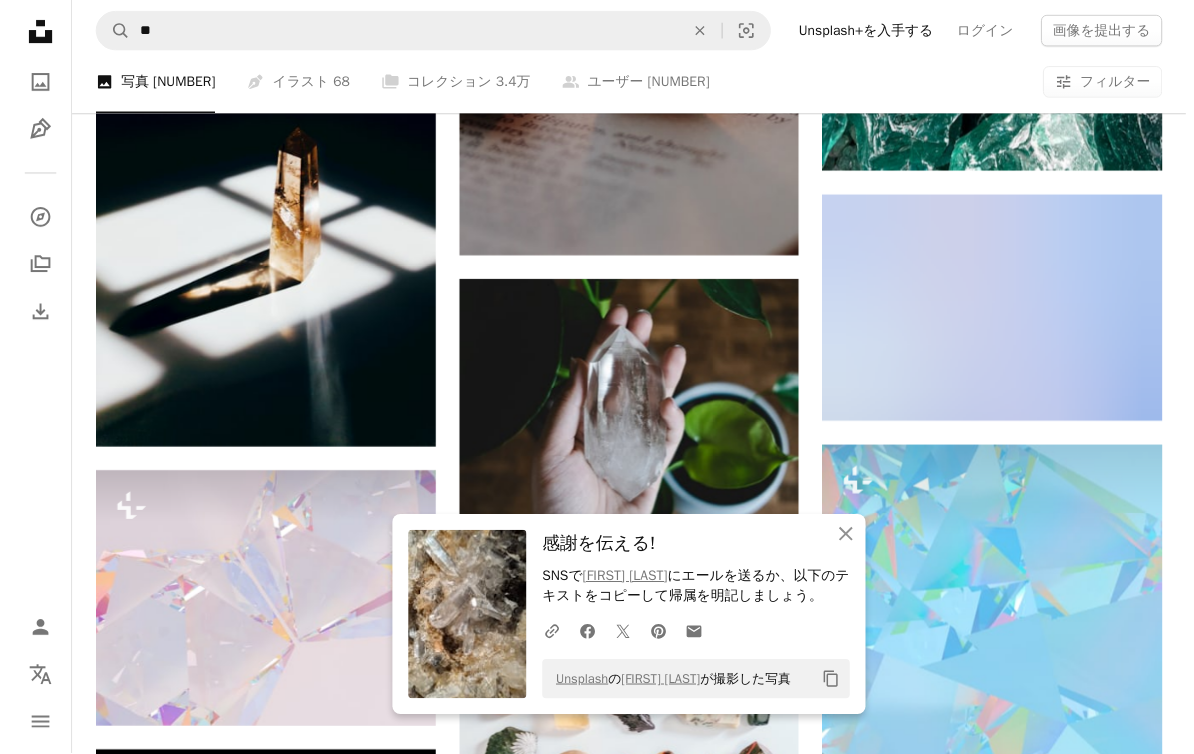 scroll, scrollTop: 2372, scrollLeft: 0, axis: vertical 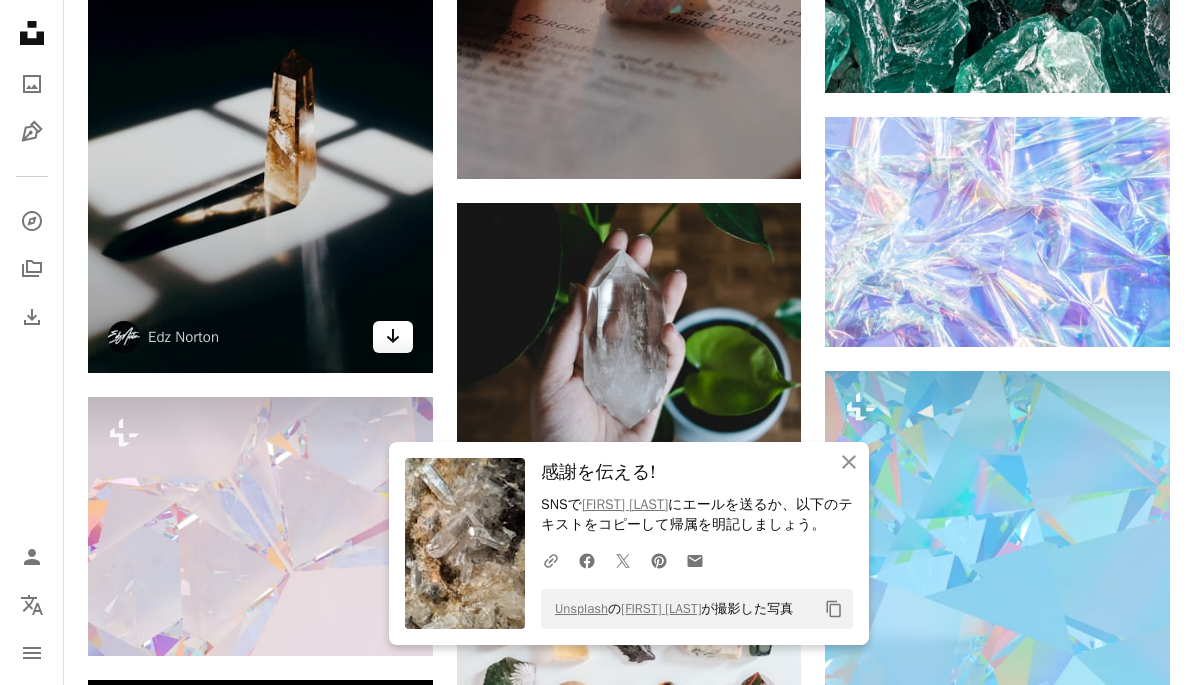 click on "Arrow pointing down" 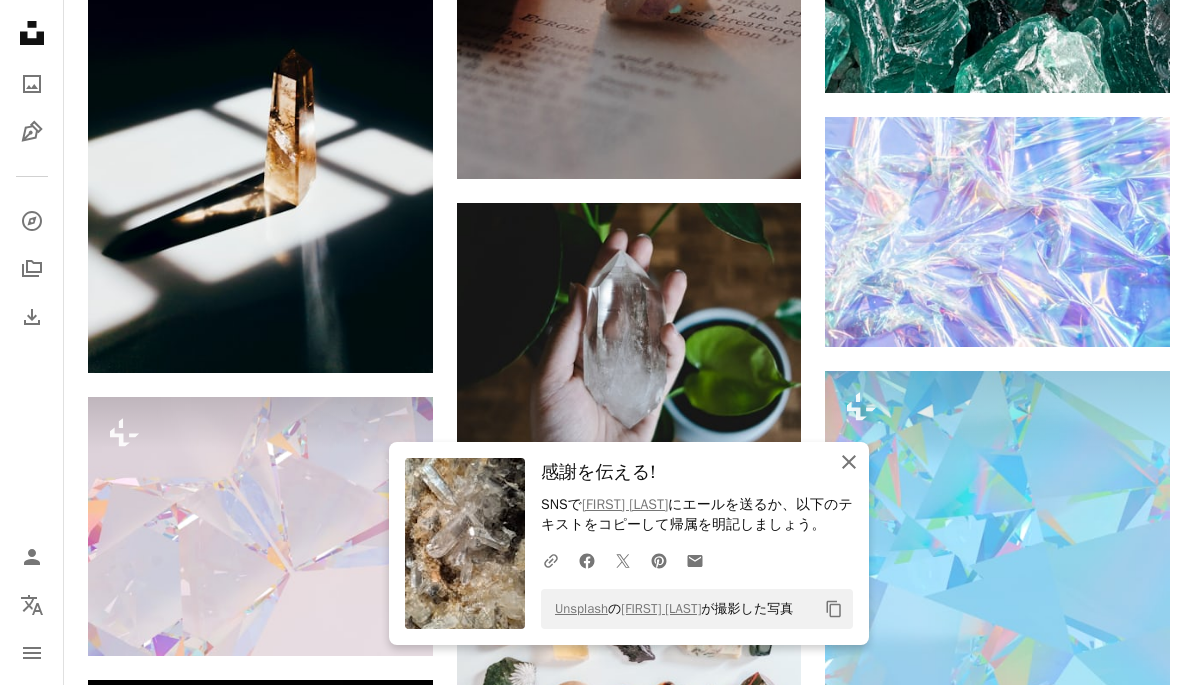 click on "An X shape" 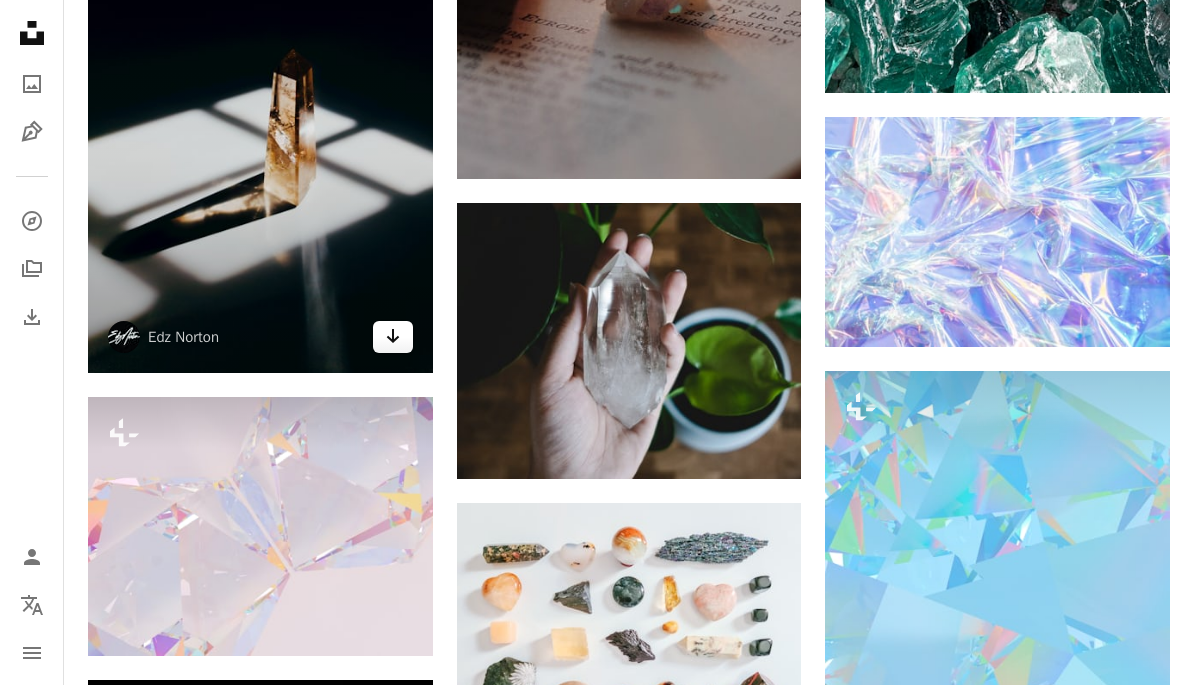 click 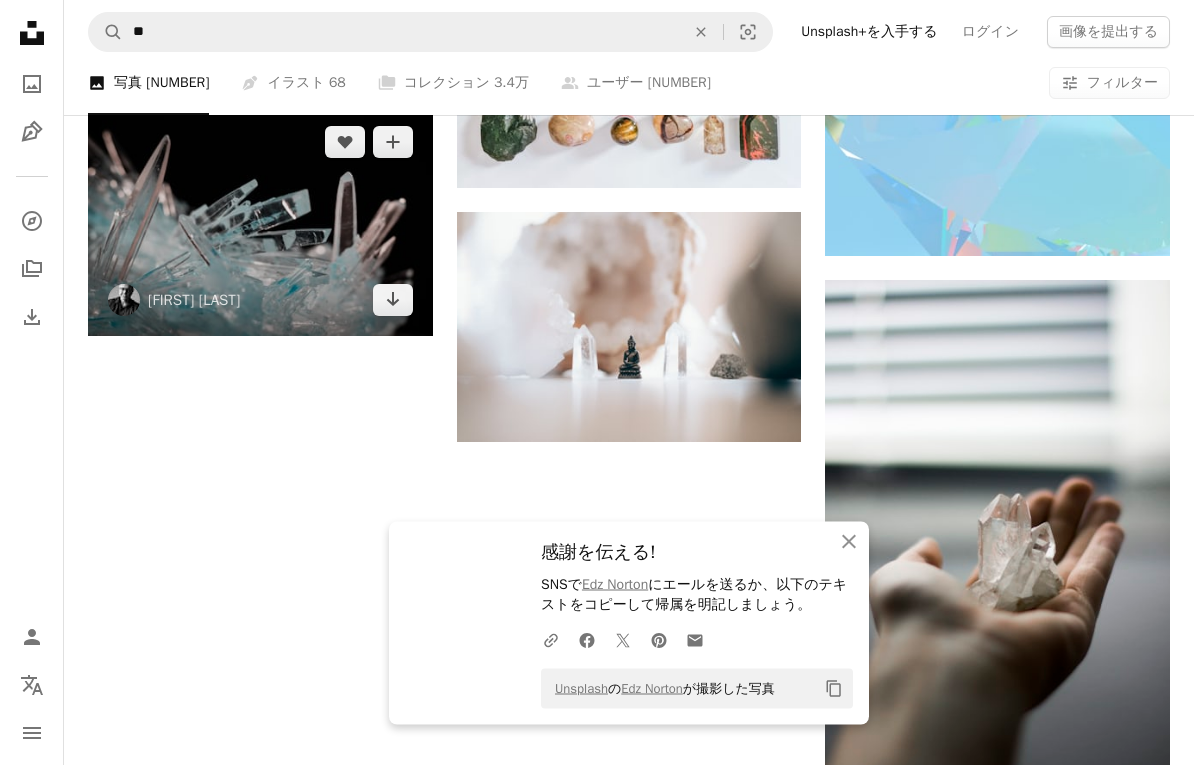 scroll, scrollTop: 2946, scrollLeft: 0, axis: vertical 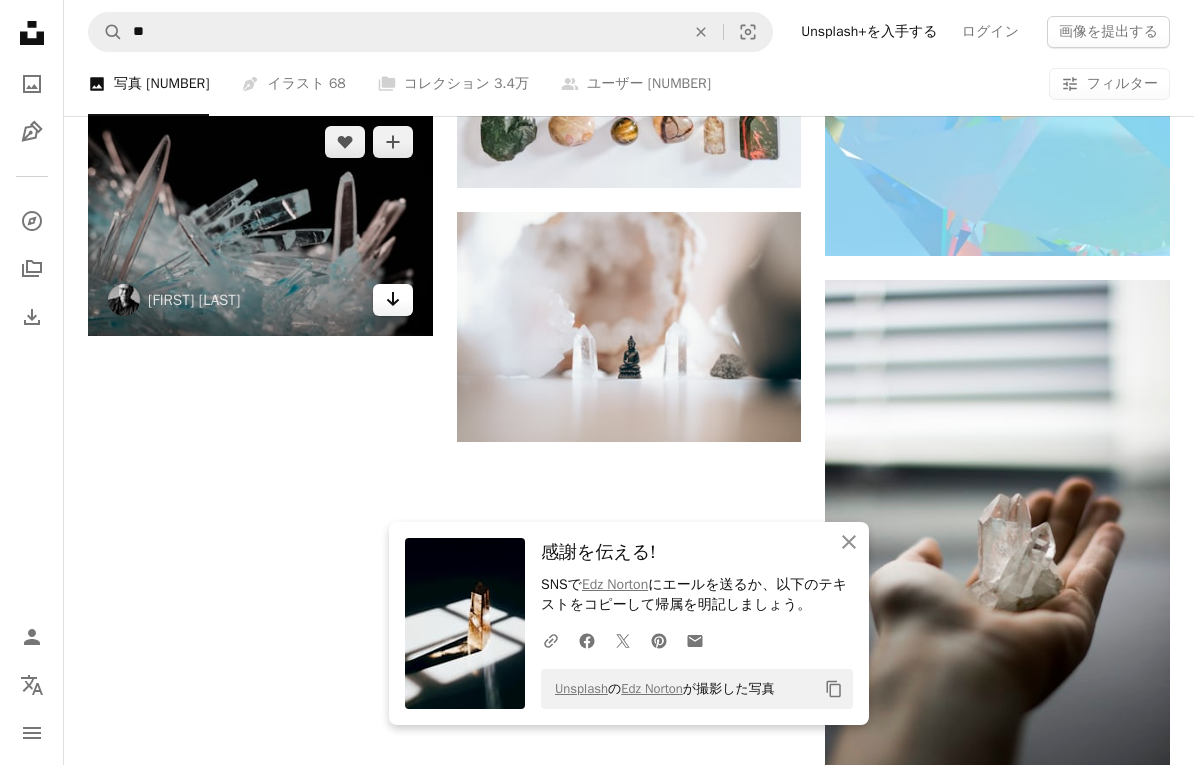 click 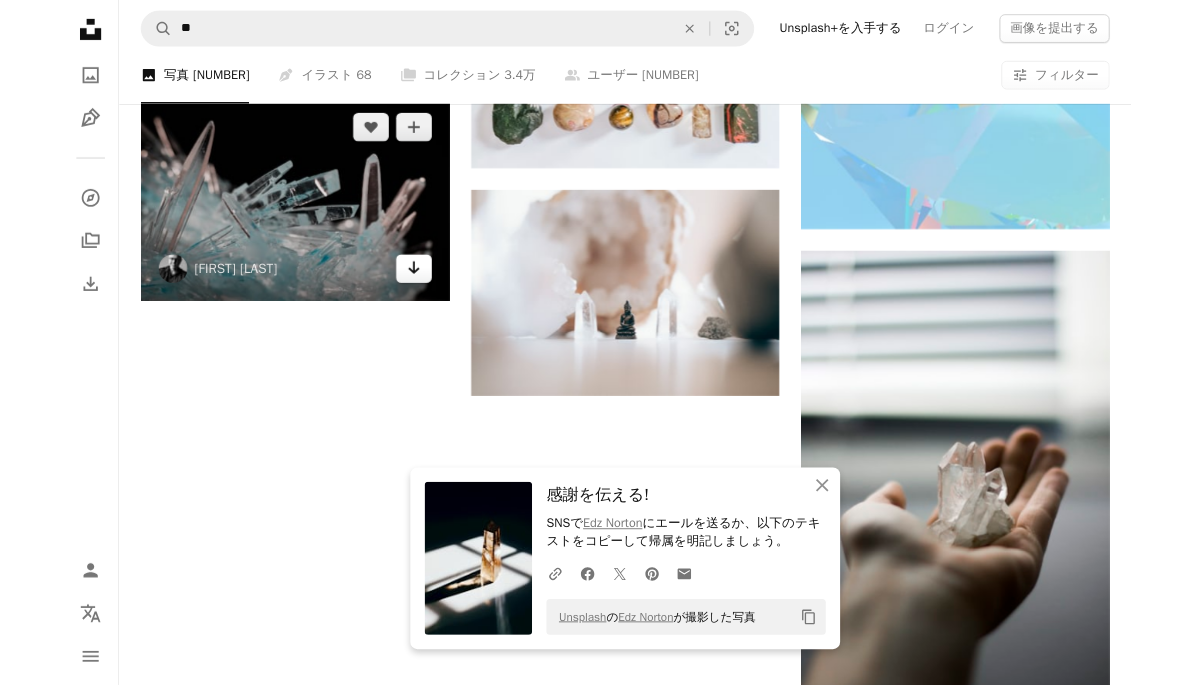 scroll, scrollTop: 3026, scrollLeft: 0, axis: vertical 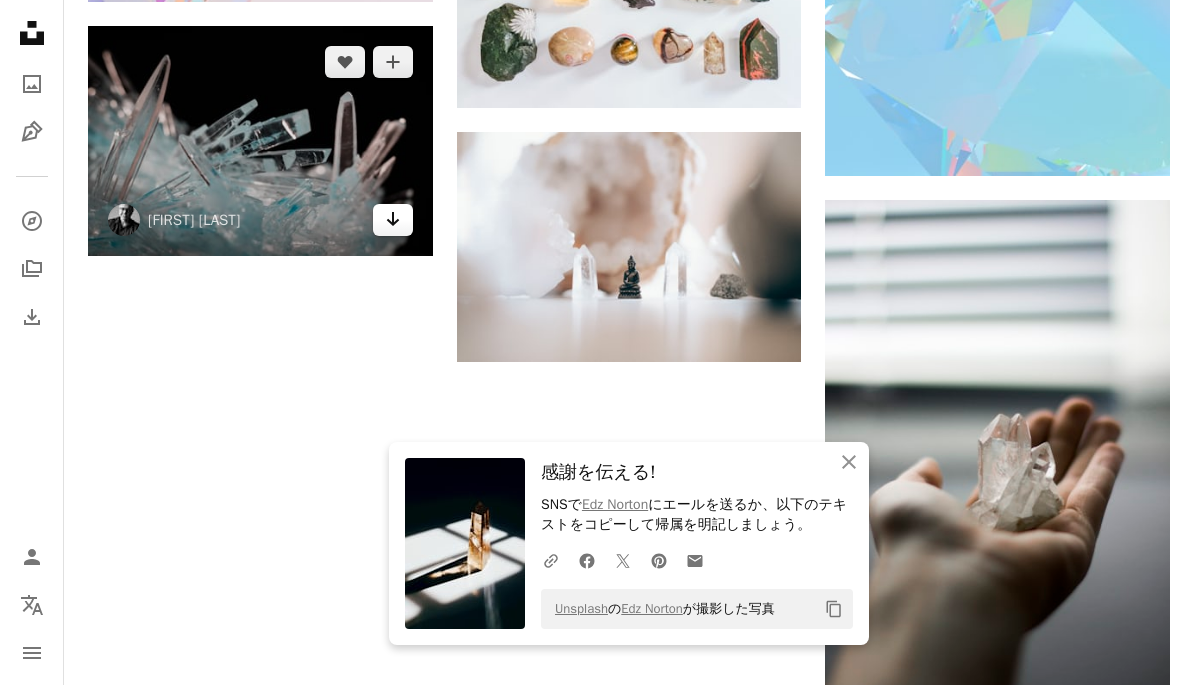 click on "Arrow pointing down" 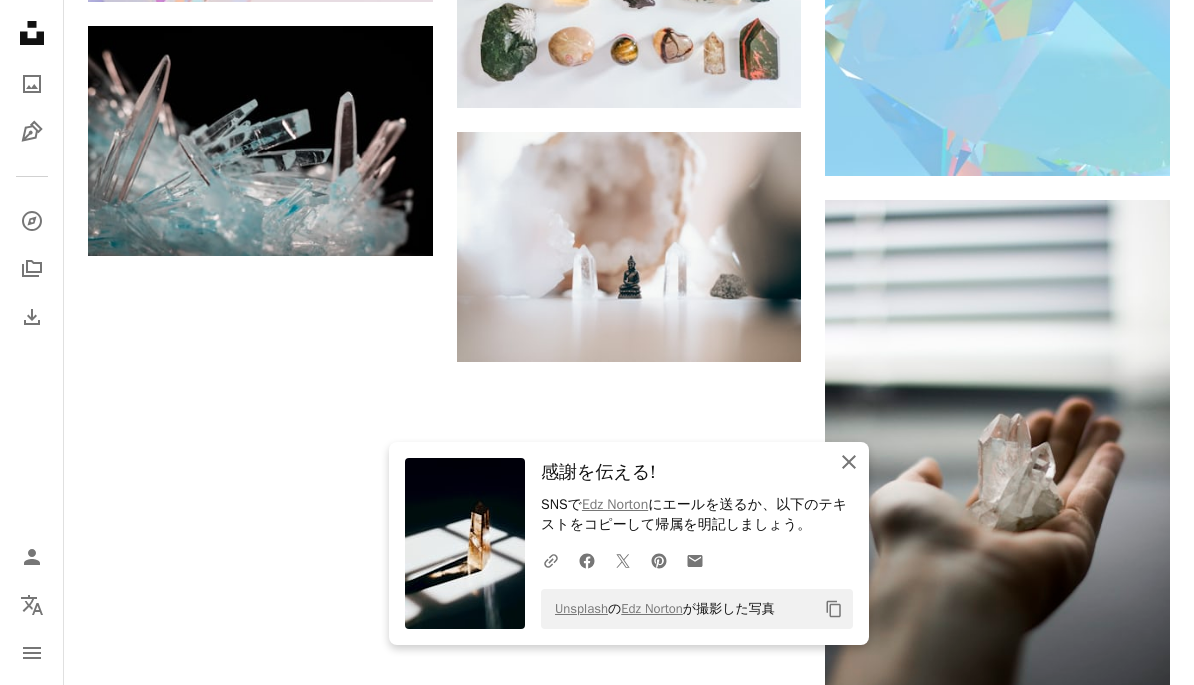 click on "An X shape" 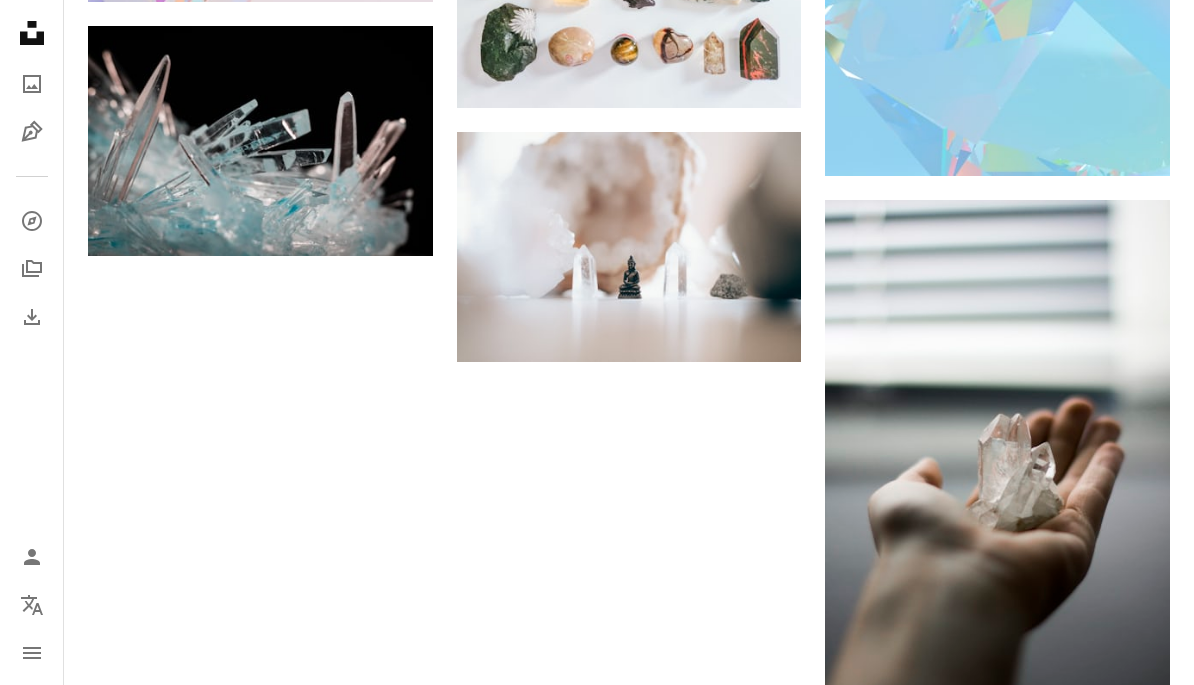 click on "An X shape" 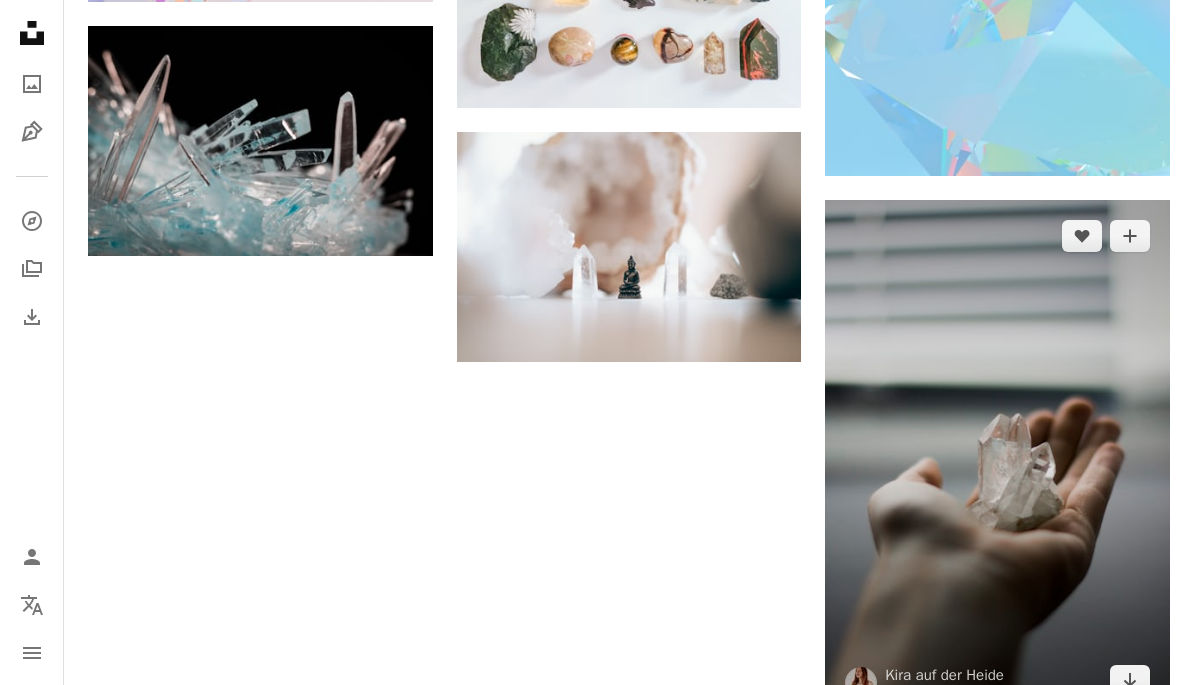 click at bounding box center [997, 458] 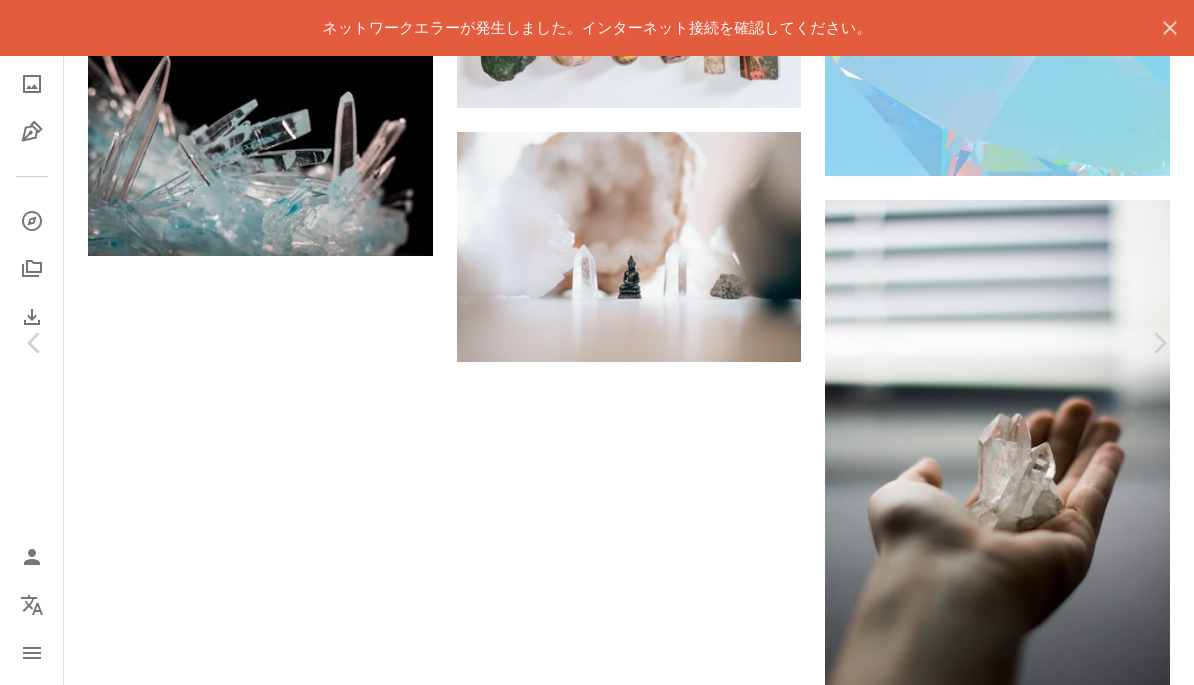 click at bounding box center [589, 1944] 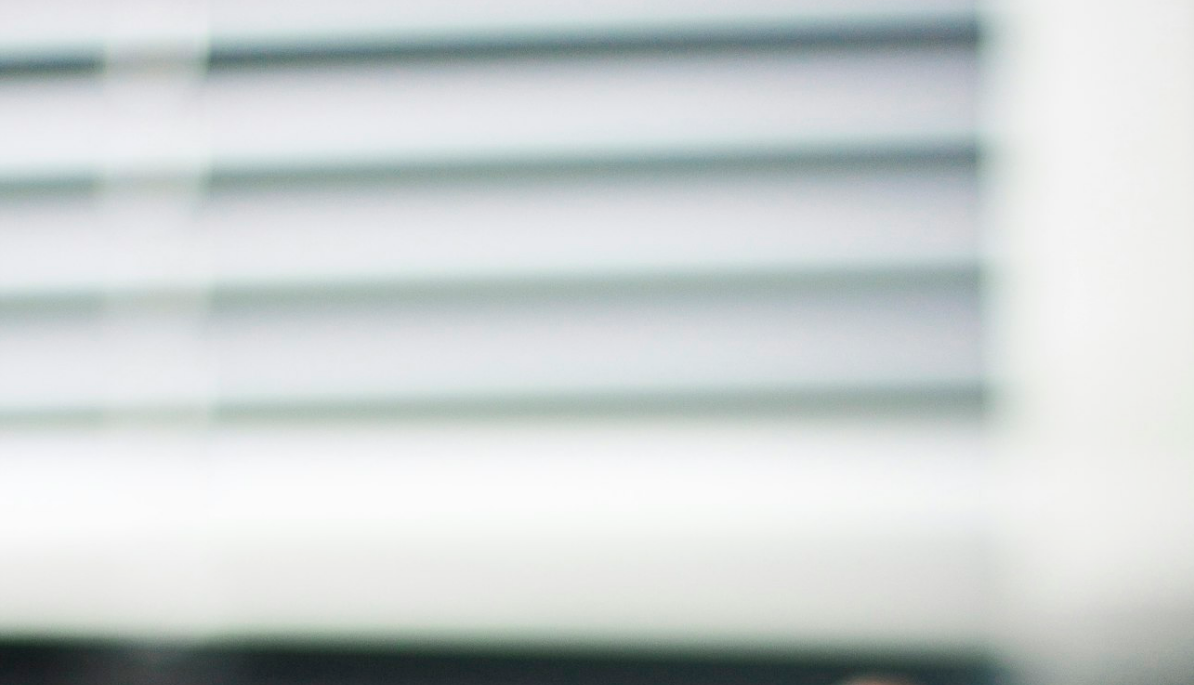 scroll, scrollTop: 554, scrollLeft: 0, axis: vertical 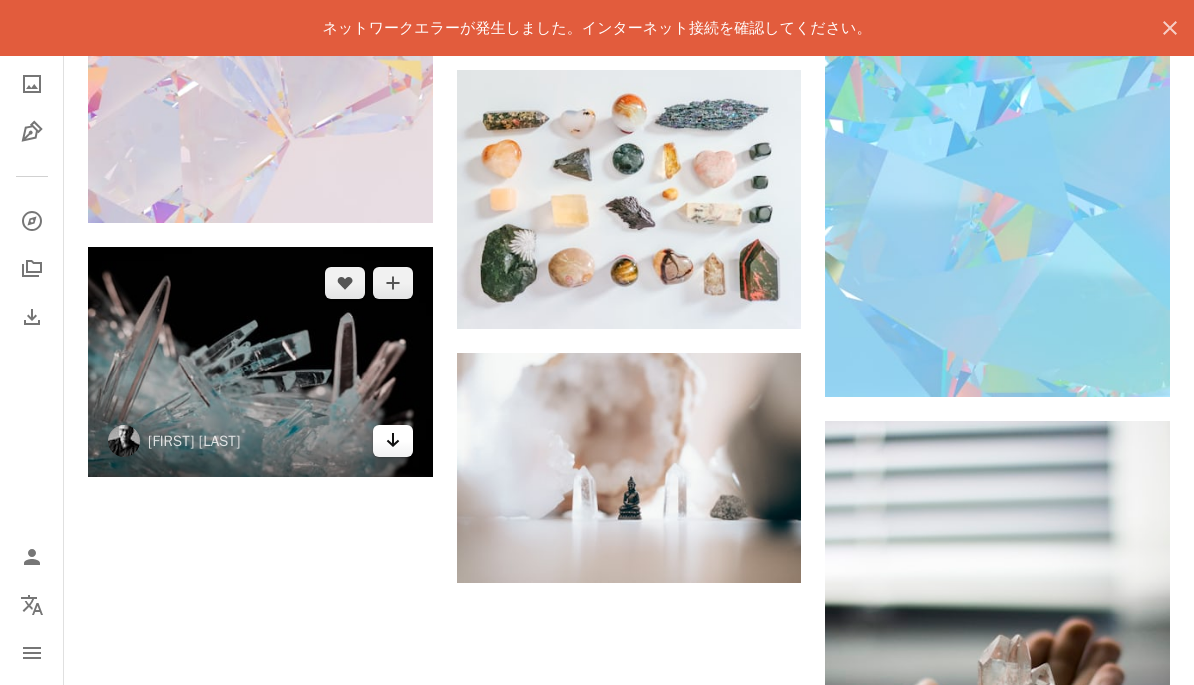 click on "Arrow pointing down" 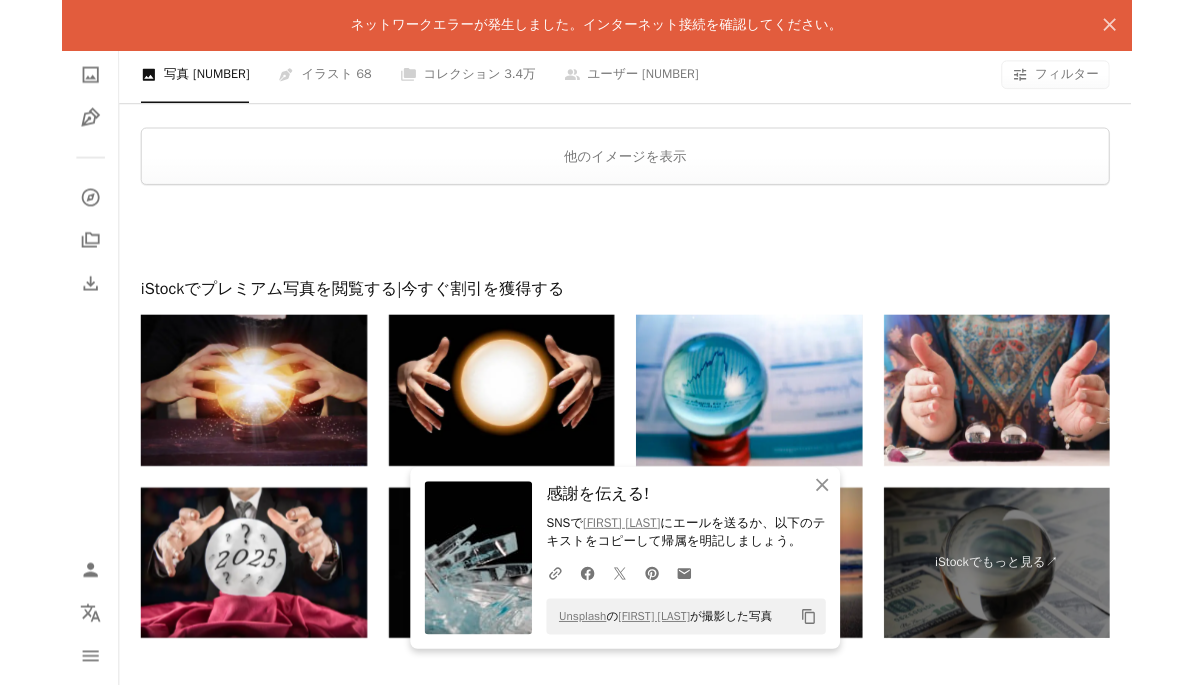scroll, scrollTop: 3639, scrollLeft: 0, axis: vertical 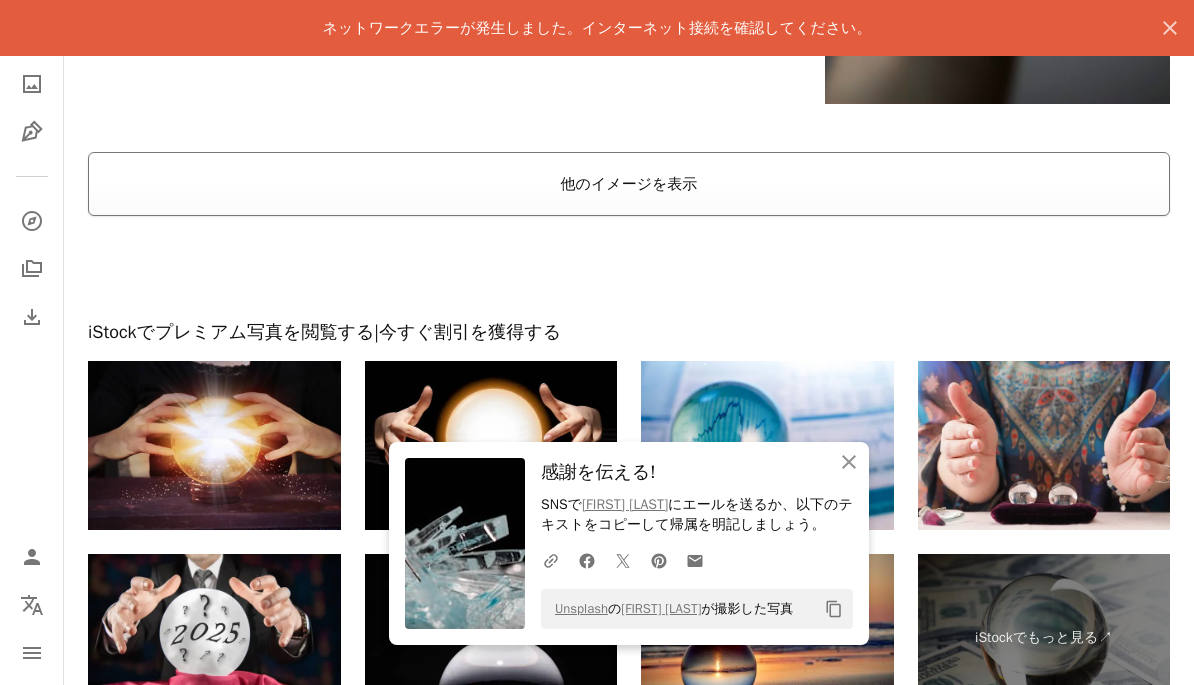 click on "他のイメージを表示" at bounding box center (629, 184) 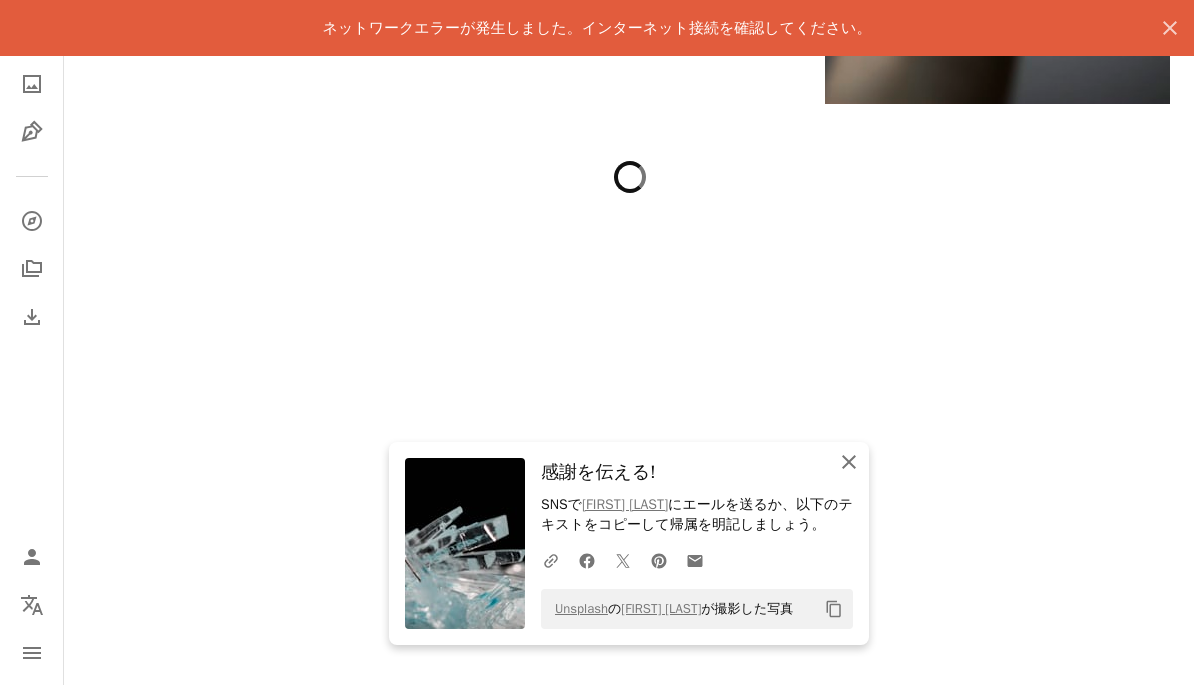 click on "An X shape" 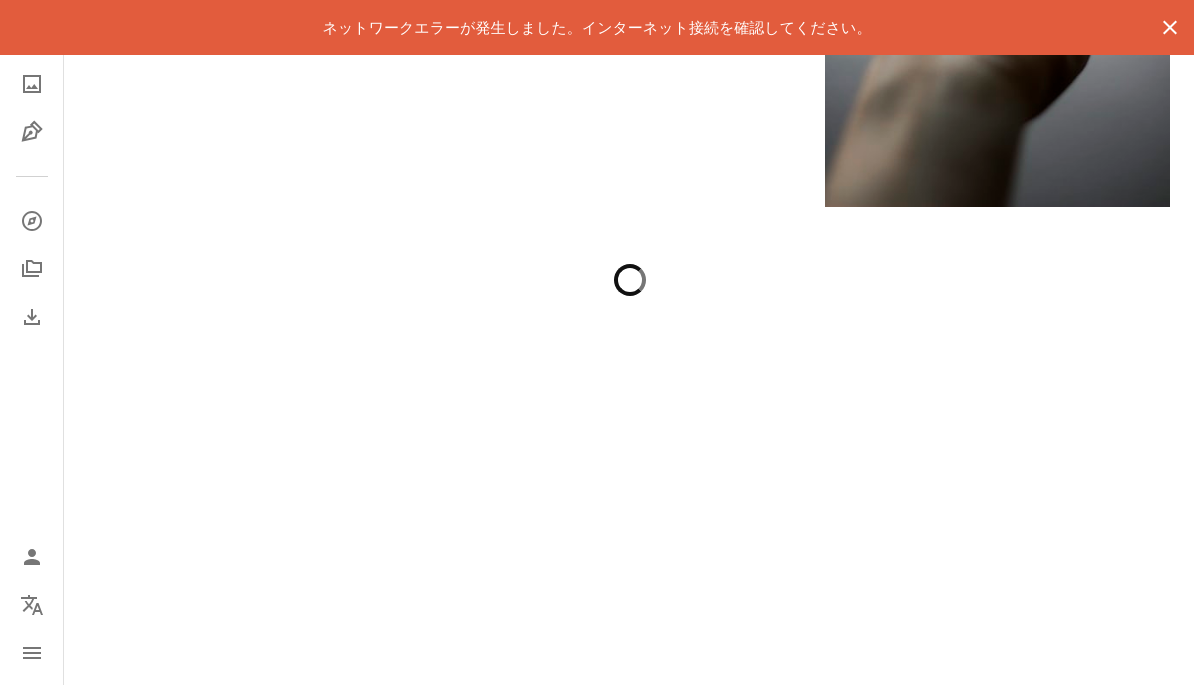 click on "An X shape" 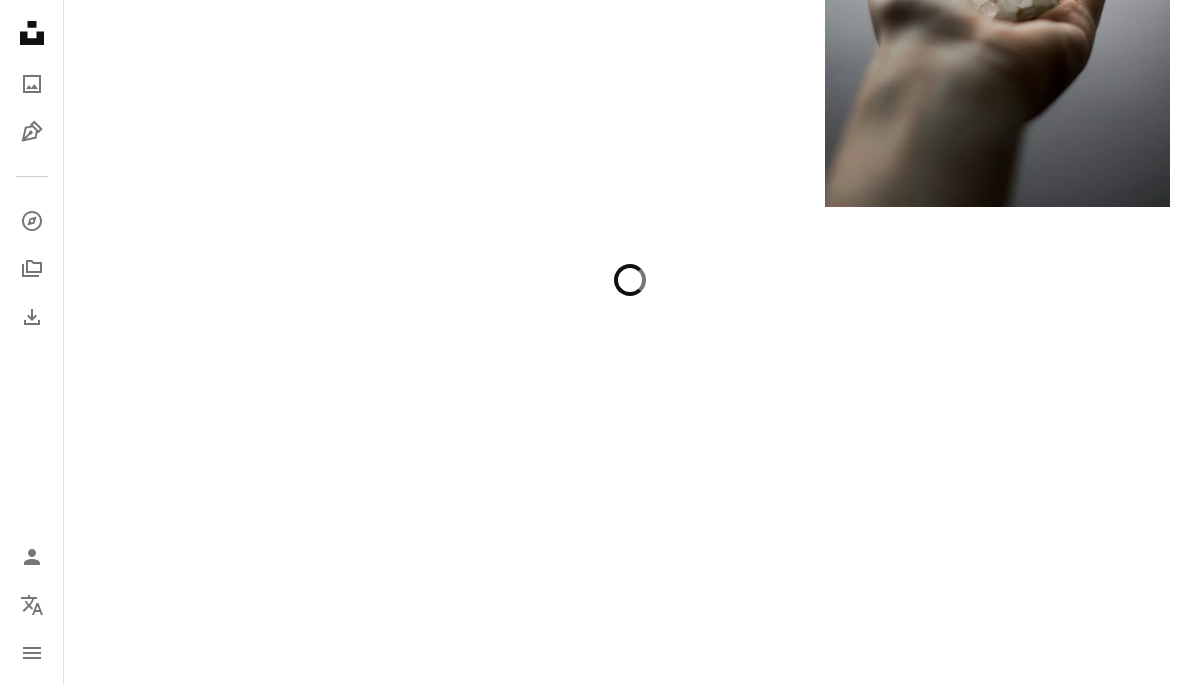 scroll, scrollTop: 3536, scrollLeft: 0, axis: vertical 